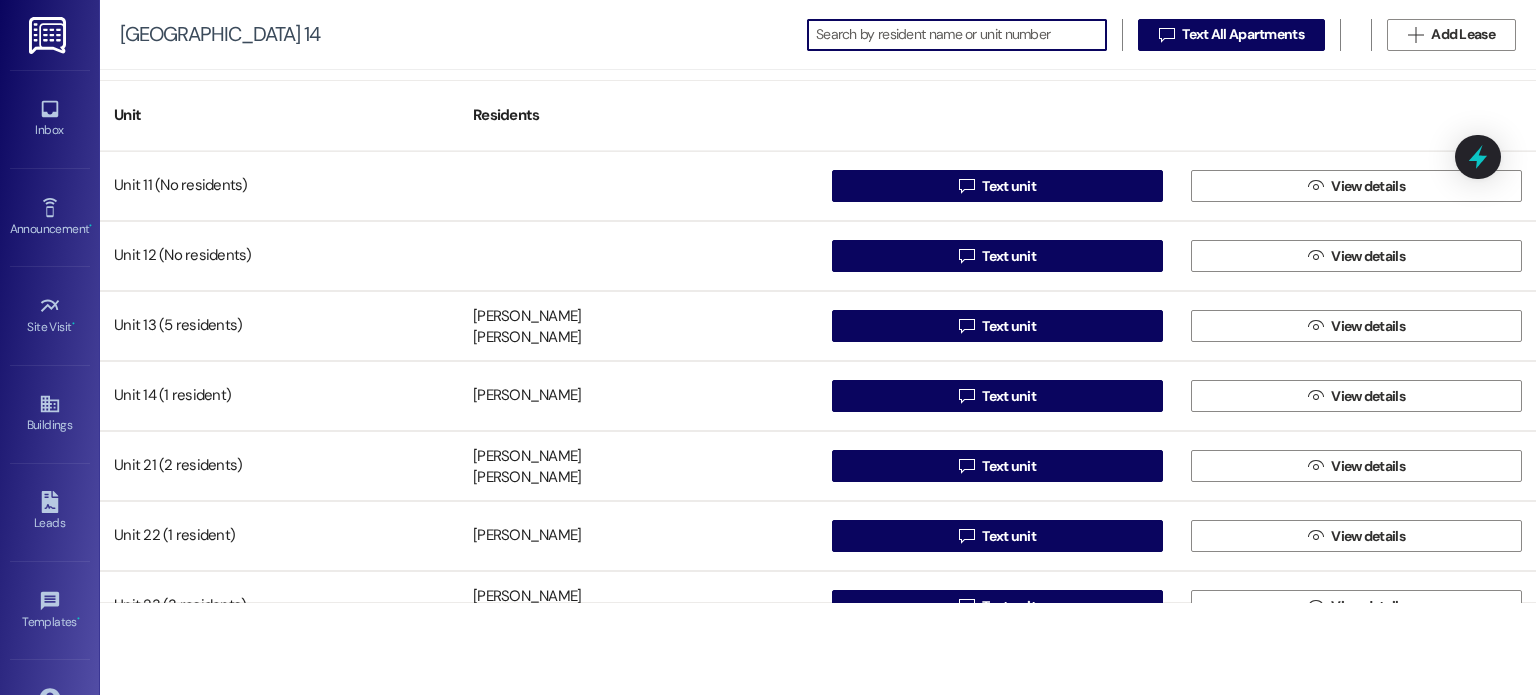 scroll, scrollTop: 0, scrollLeft: 0, axis: both 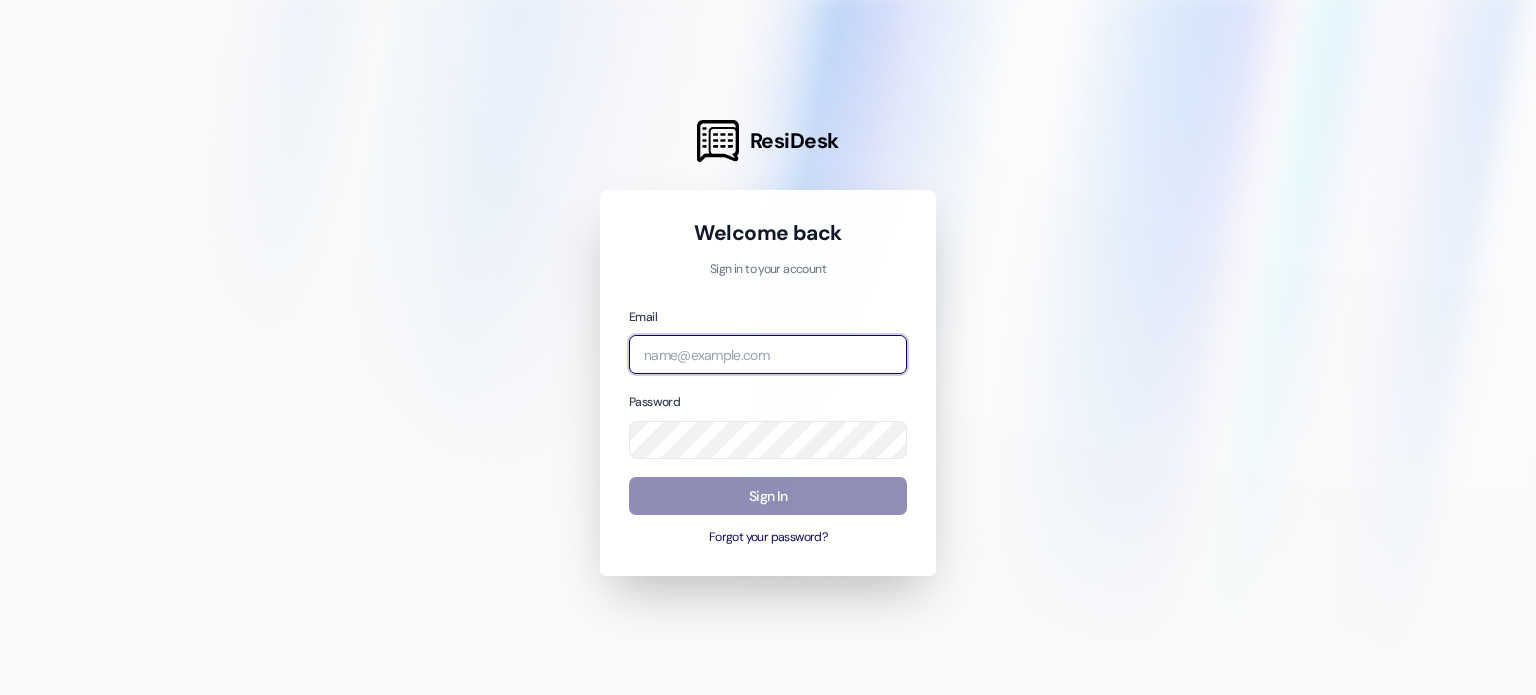 type on "[EMAIL_ADDRESS][DOMAIN_NAME]" 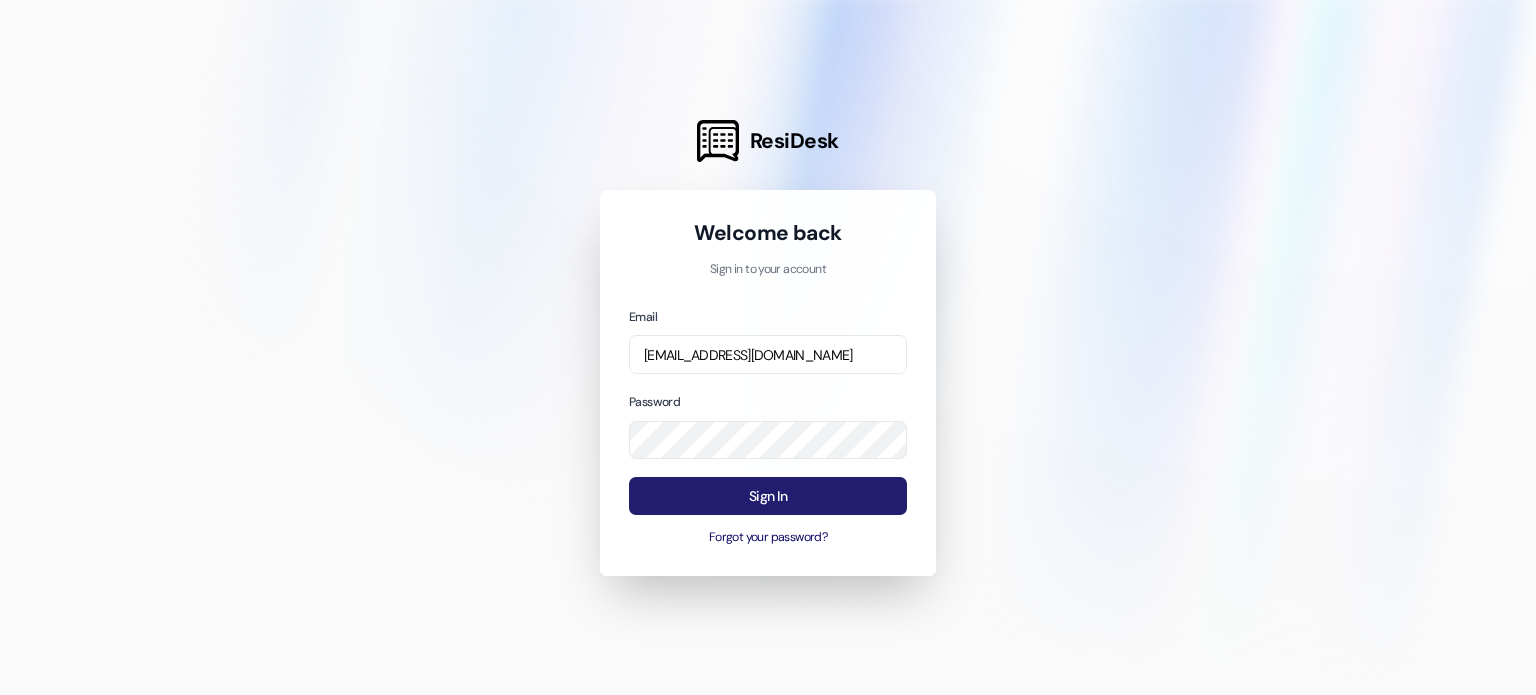 click on "Sign In" at bounding box center (768, 496) 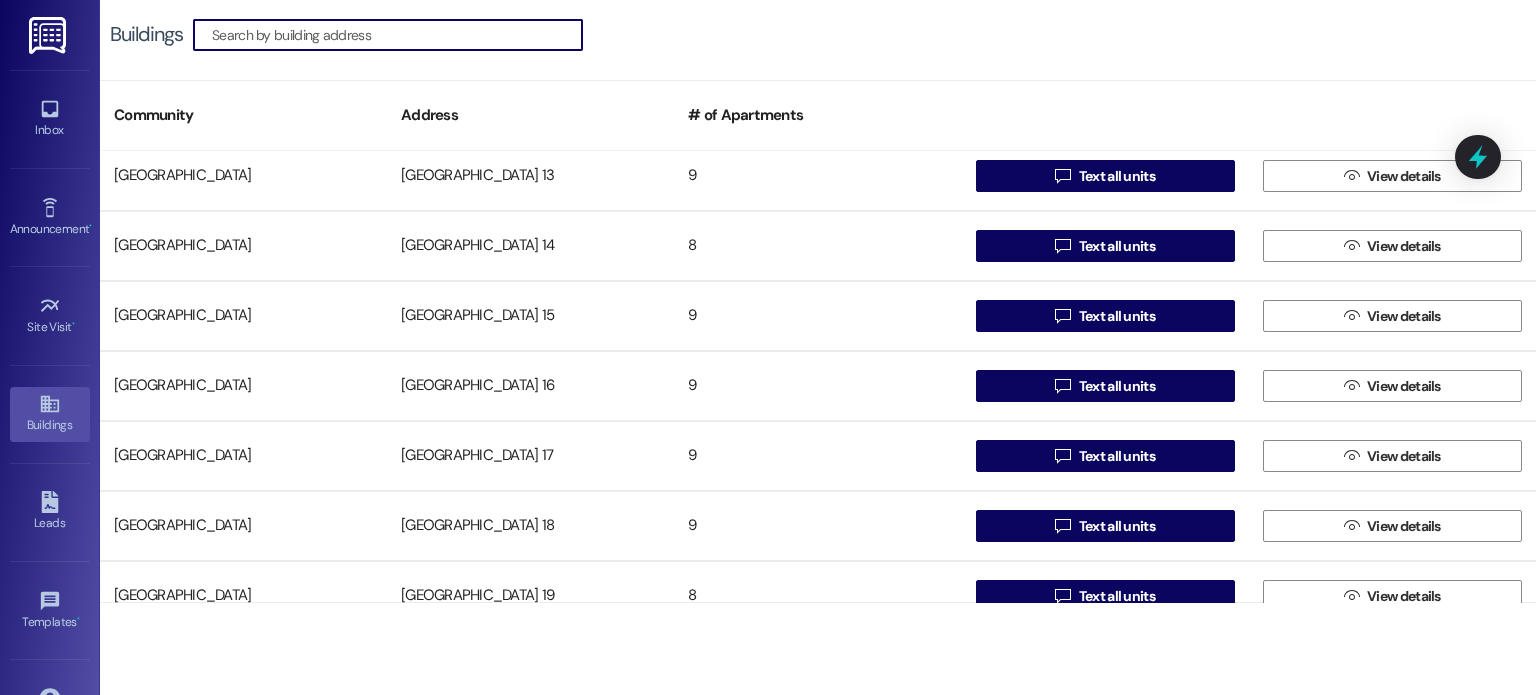 scroll, scrollTop: 600, scrollLeft: 0, axis: vertical 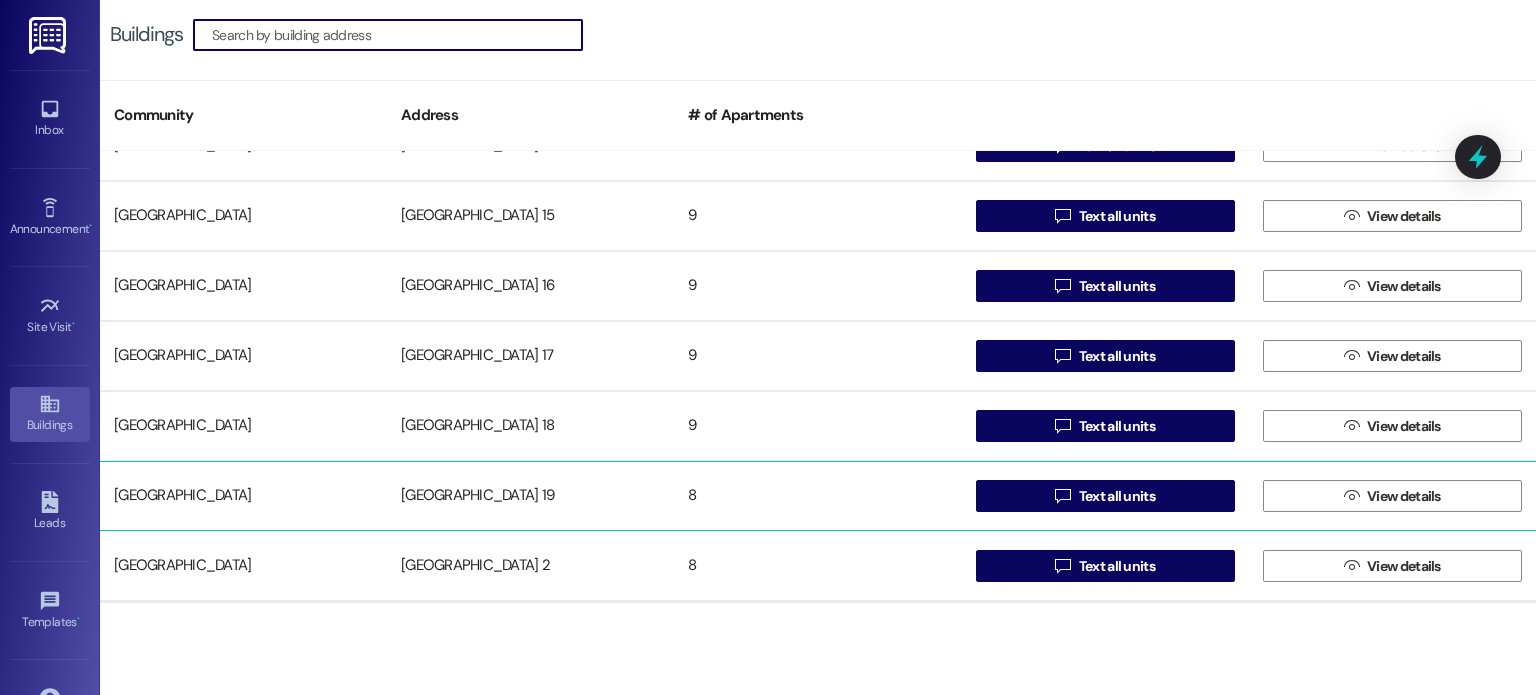 click on "[GEOGRAPHIC_DATA] 19" at bounding box center (530, 496) 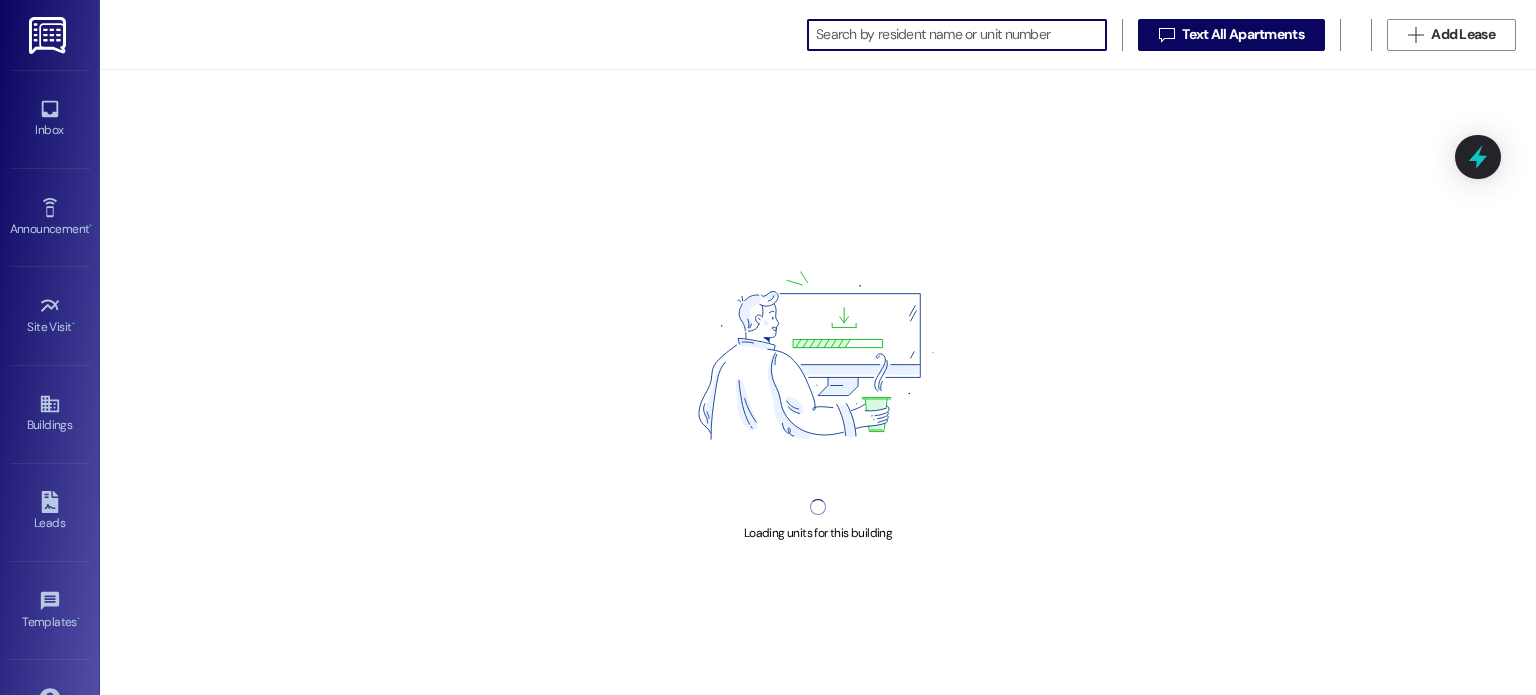 scroll, scrollTop: 0, scrollLeft: 0, axis: both 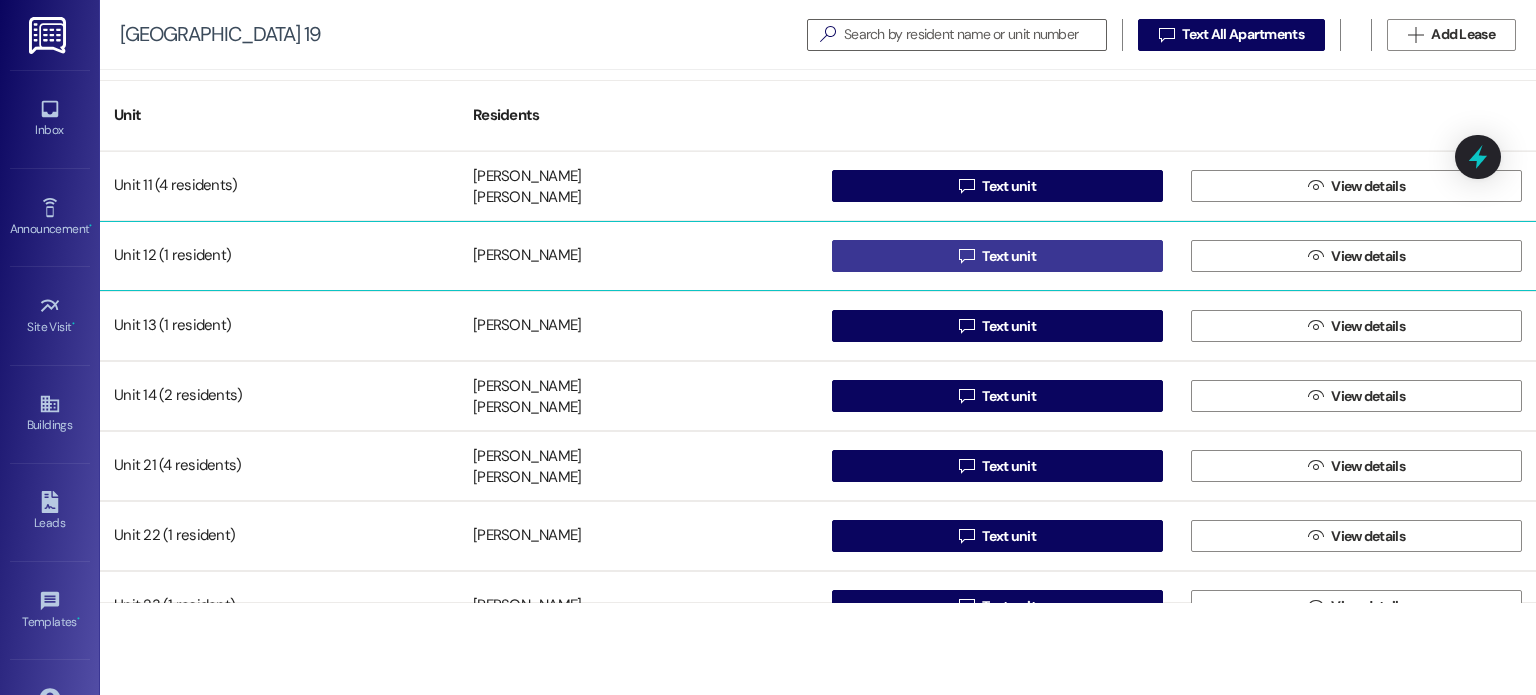 click on " Text unit" at bounding box center [997, 256] 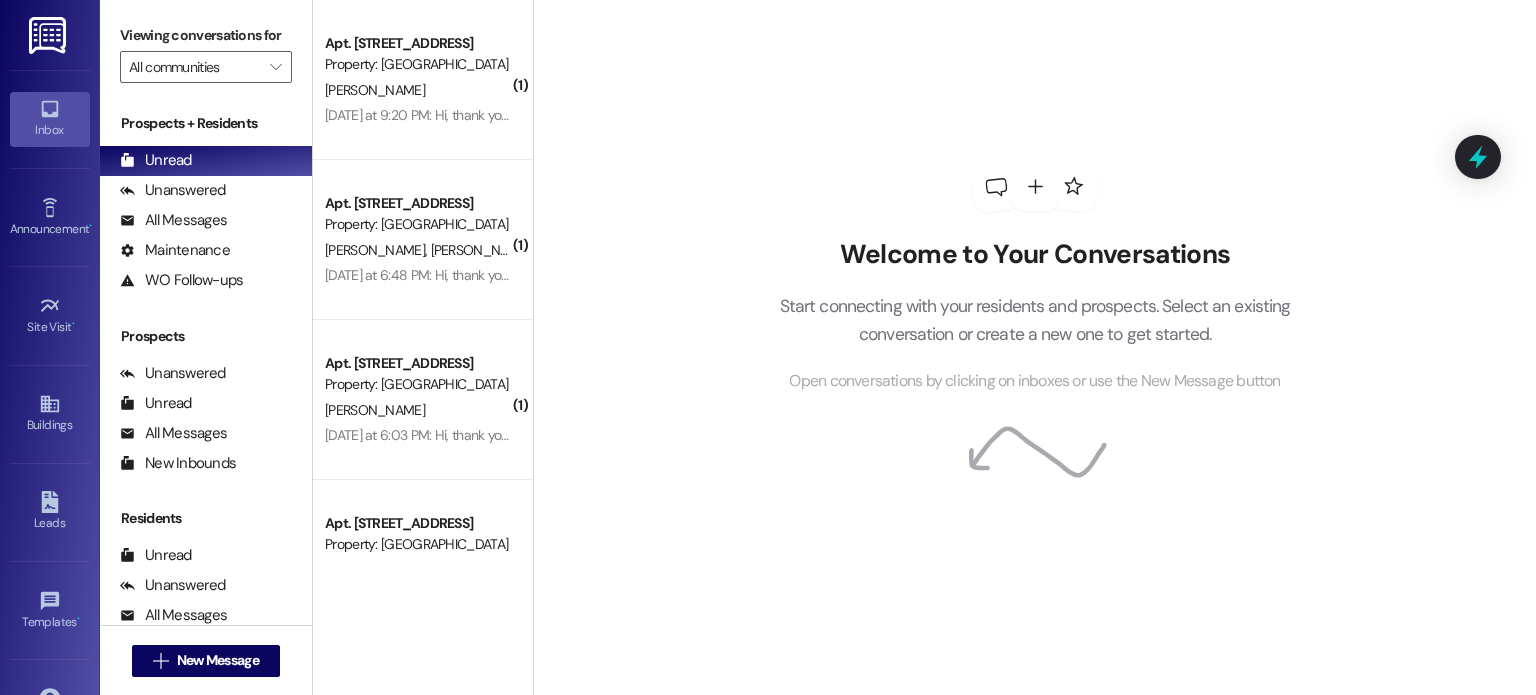 click on "Welcome to Your Conversations Start connecting with your residents and prospects. Select an existing conversation or create a new one to get started. Open conversations by clicking on inboxes or use the New Message button" at bounding box center [1035, 278] 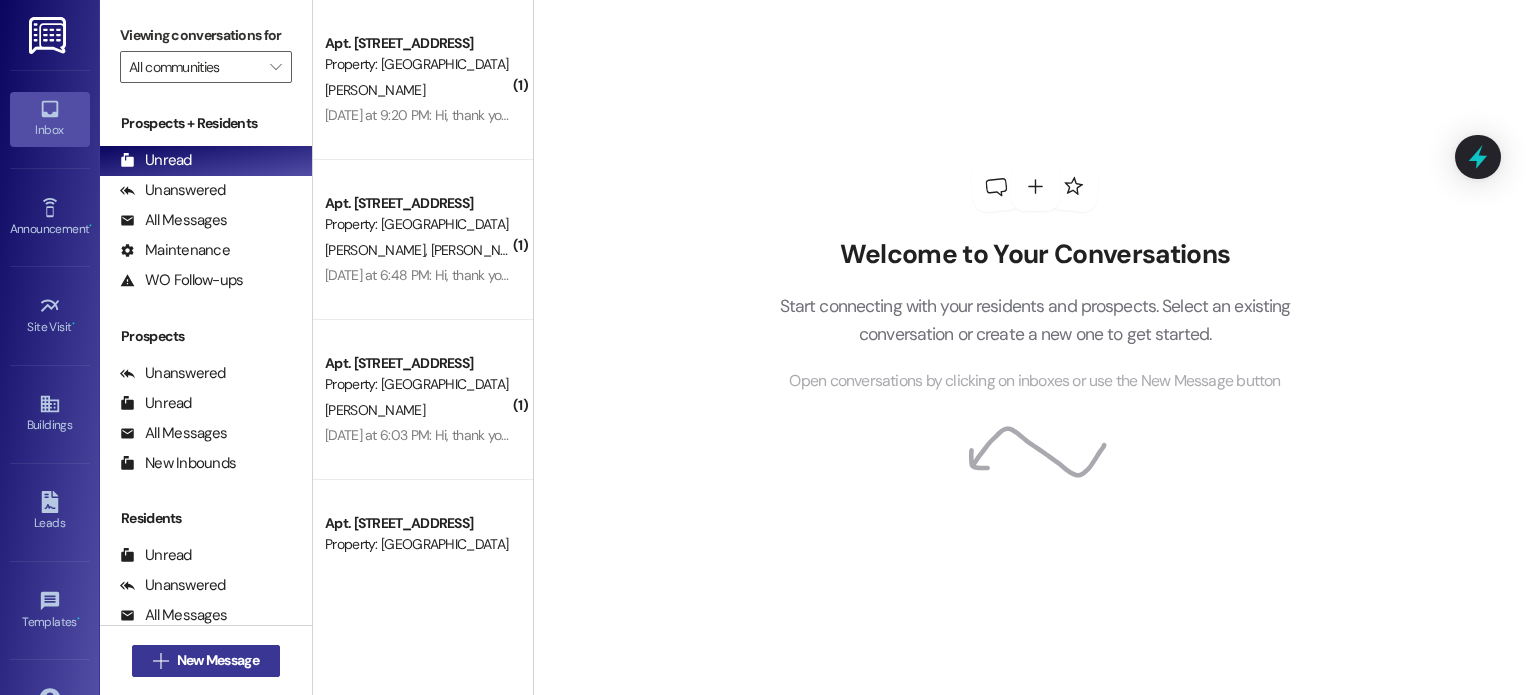 click on "New Message" at bounding box center (218, 660) 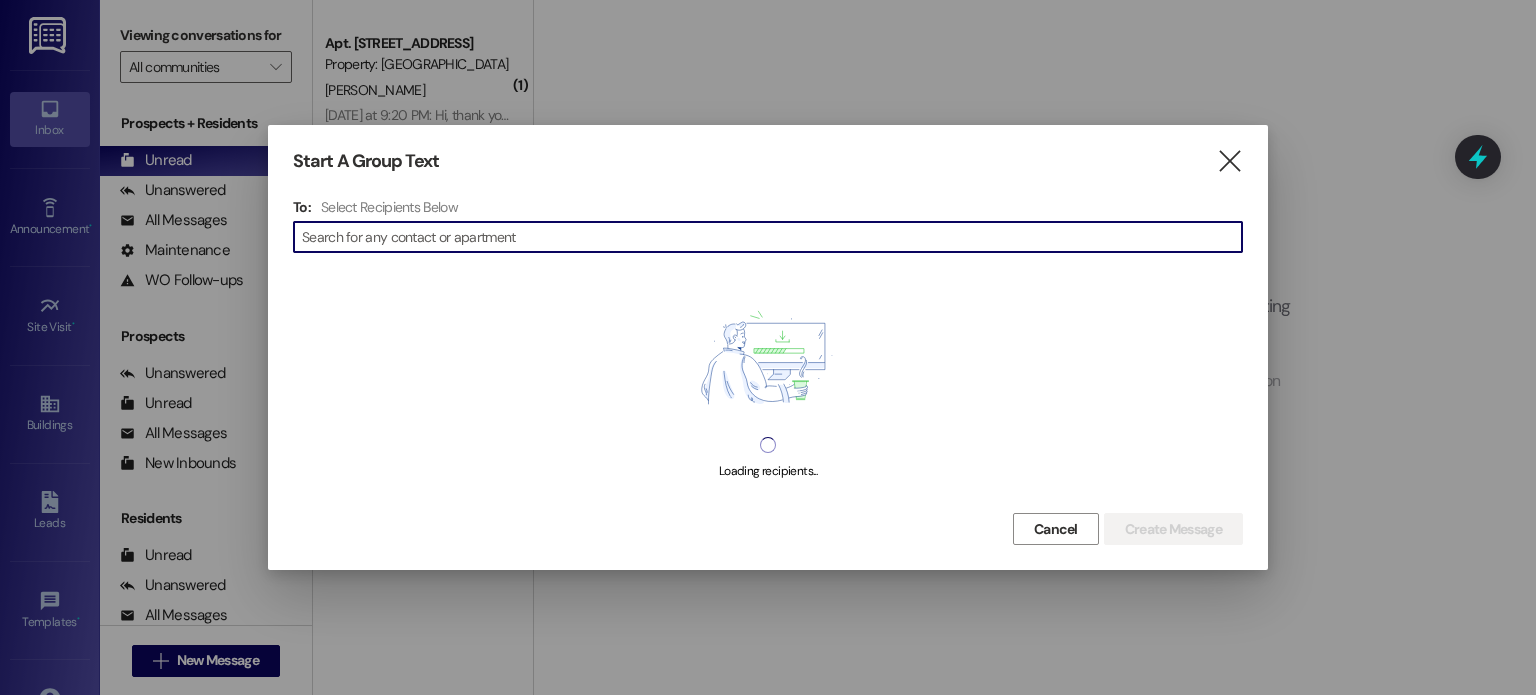 click at bounding box center [772, 237] 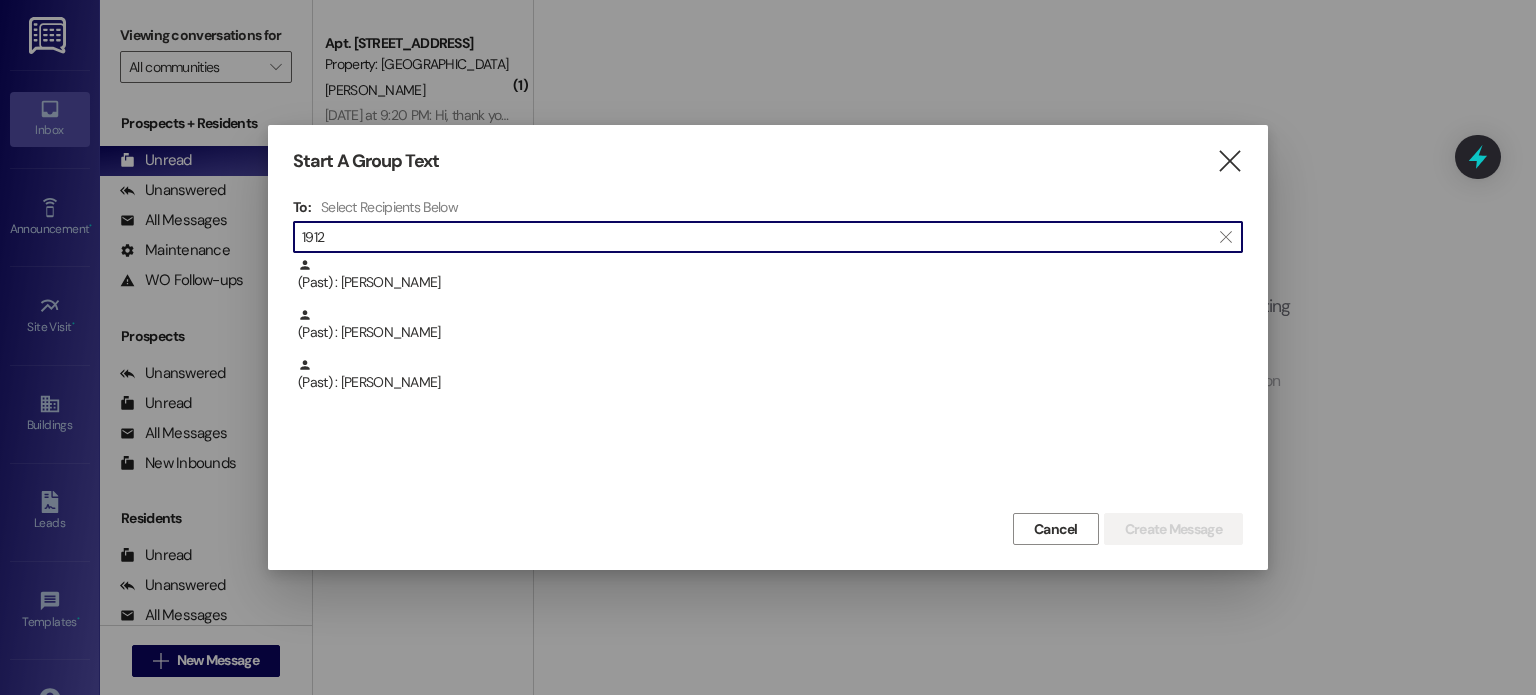 type on "1912" 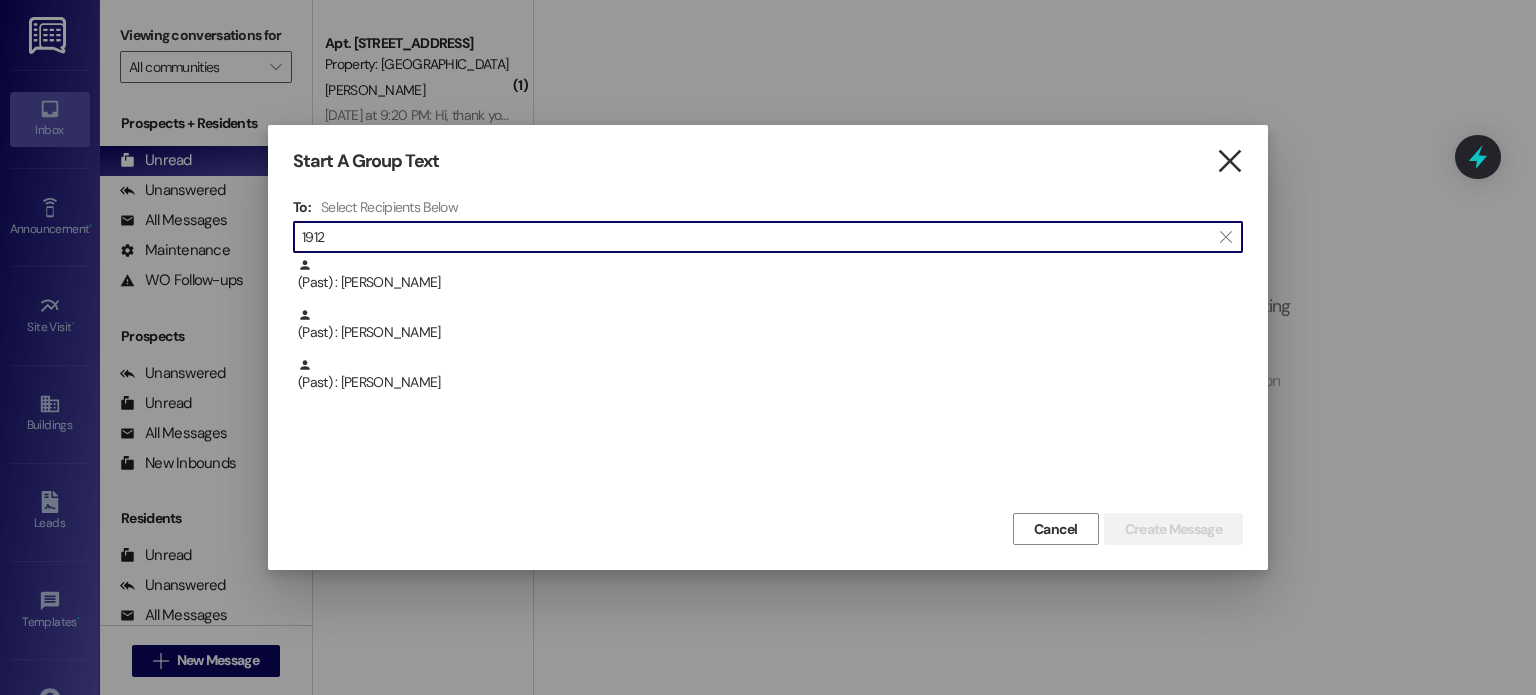 click on "" at bounding box center (1229, 161) 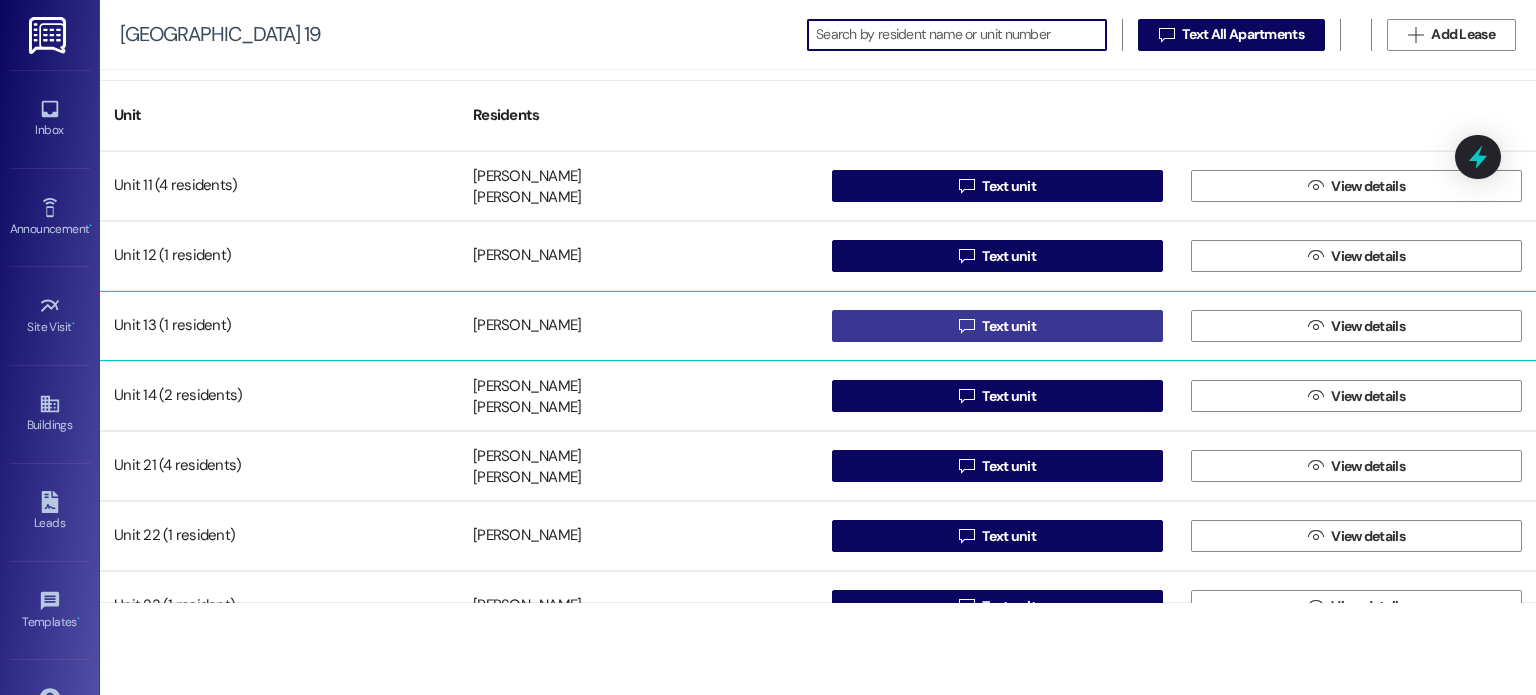 scroll, scrollTop: 0, scrollLeft: 0, axis: both 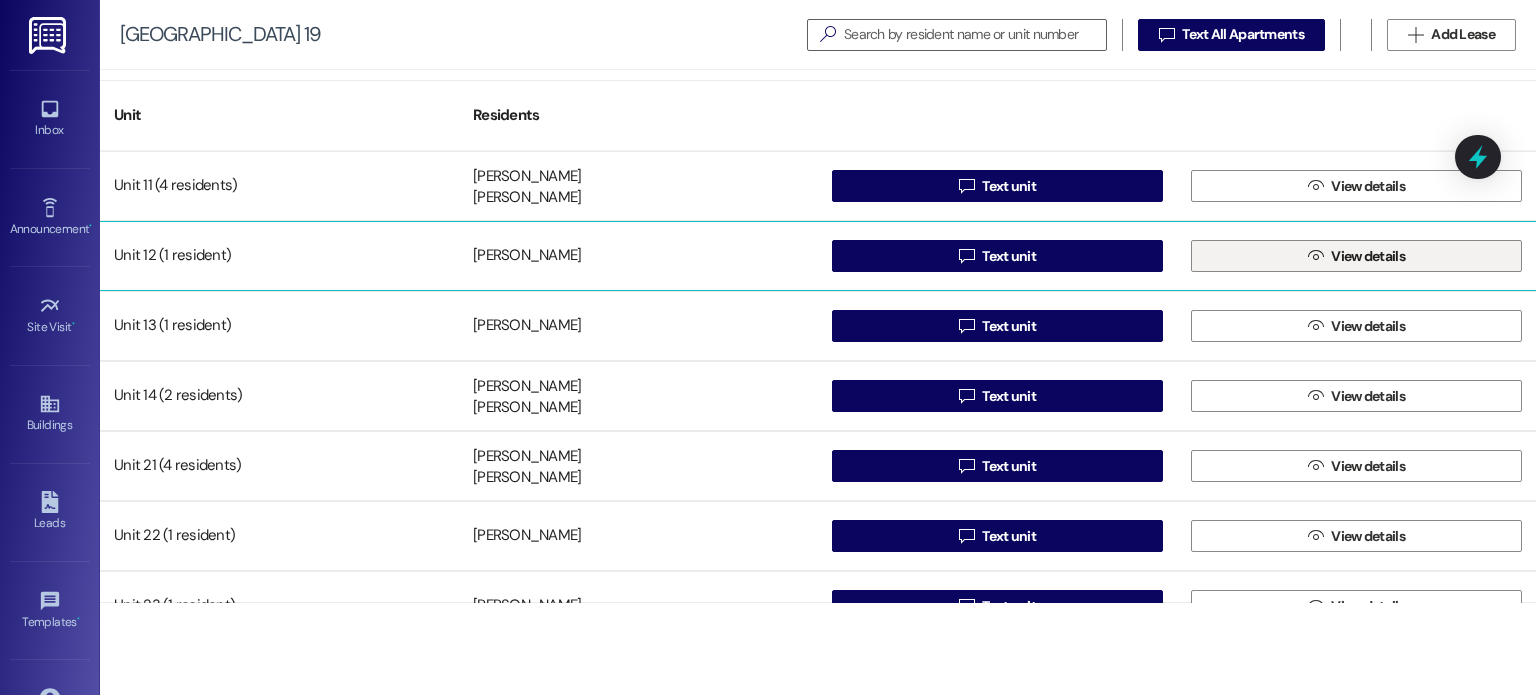 click on "View details" at bounding box center (1368, 256) 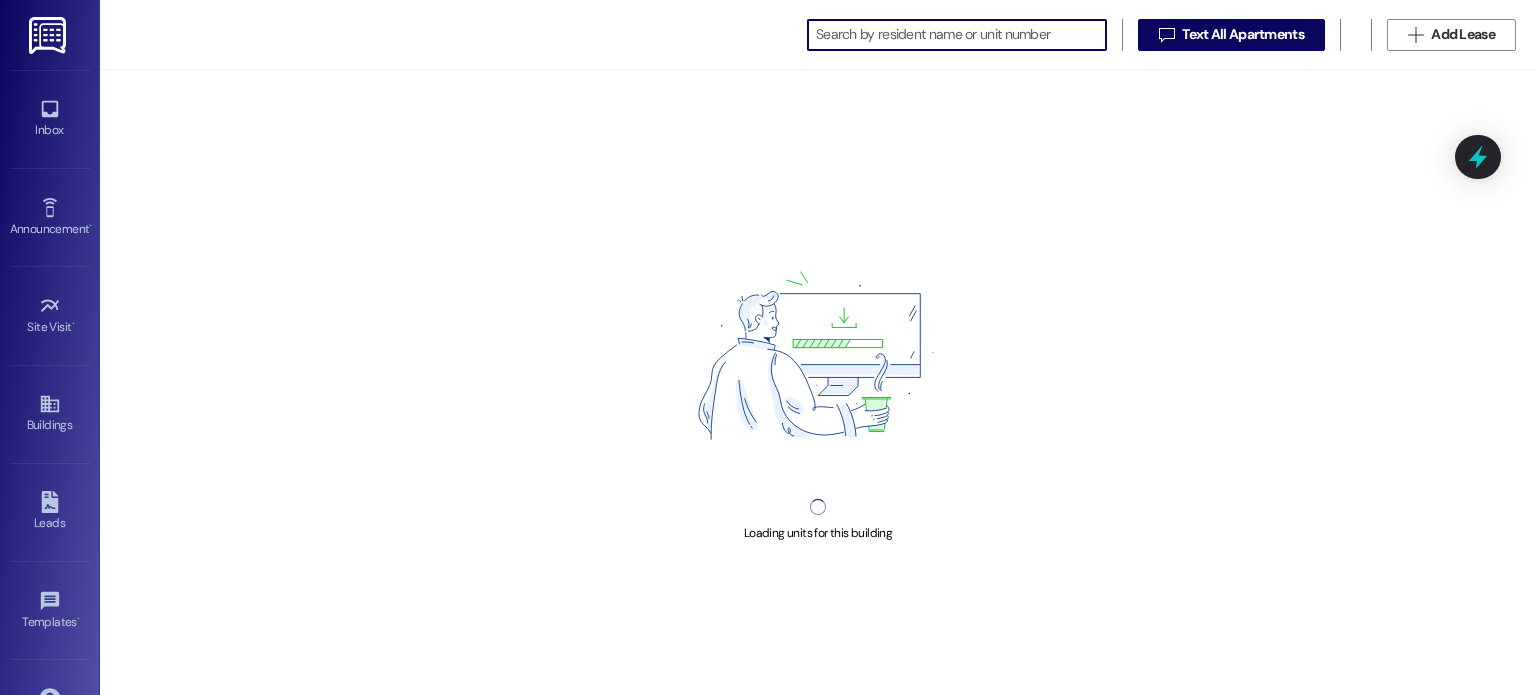 scroll, scrollTop: 0, scrollLeft: 0, axis: both 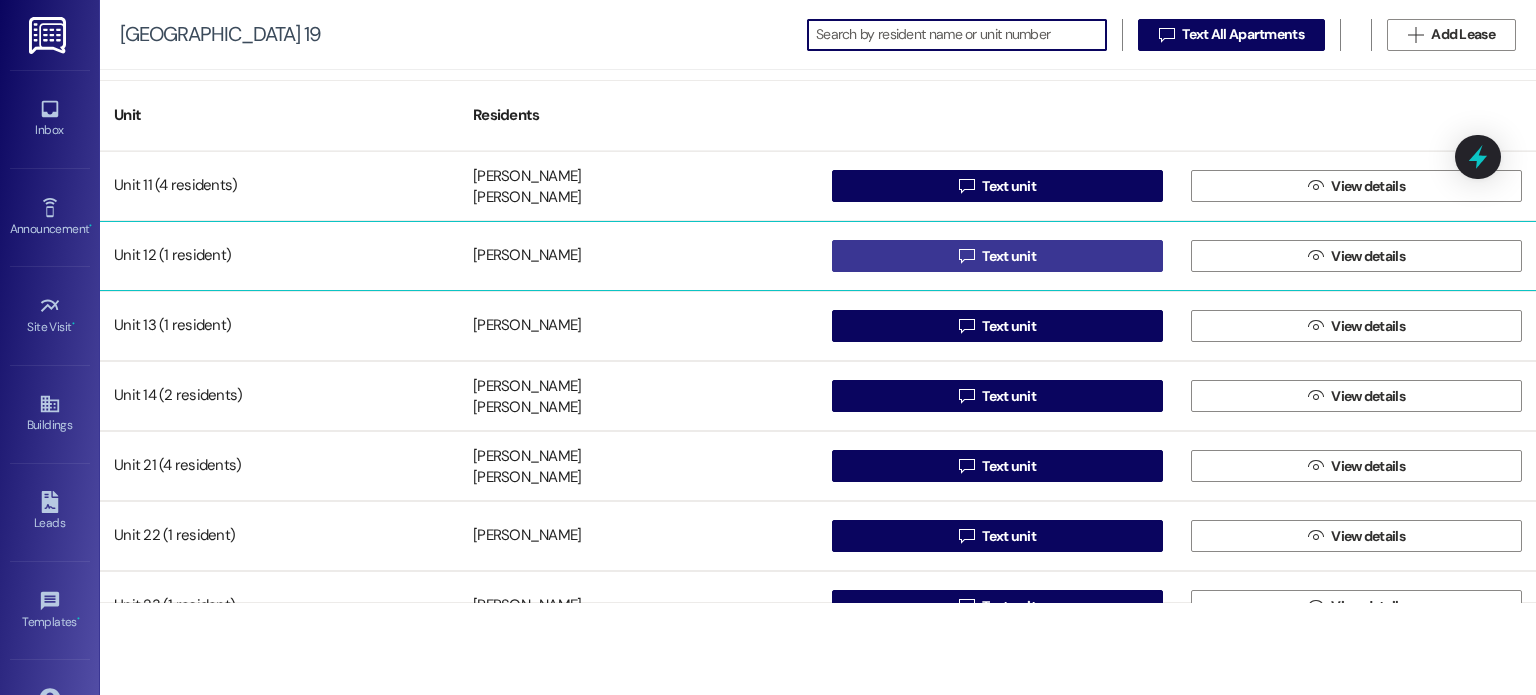 click on " Text unit" at bounding box center (997, 256) 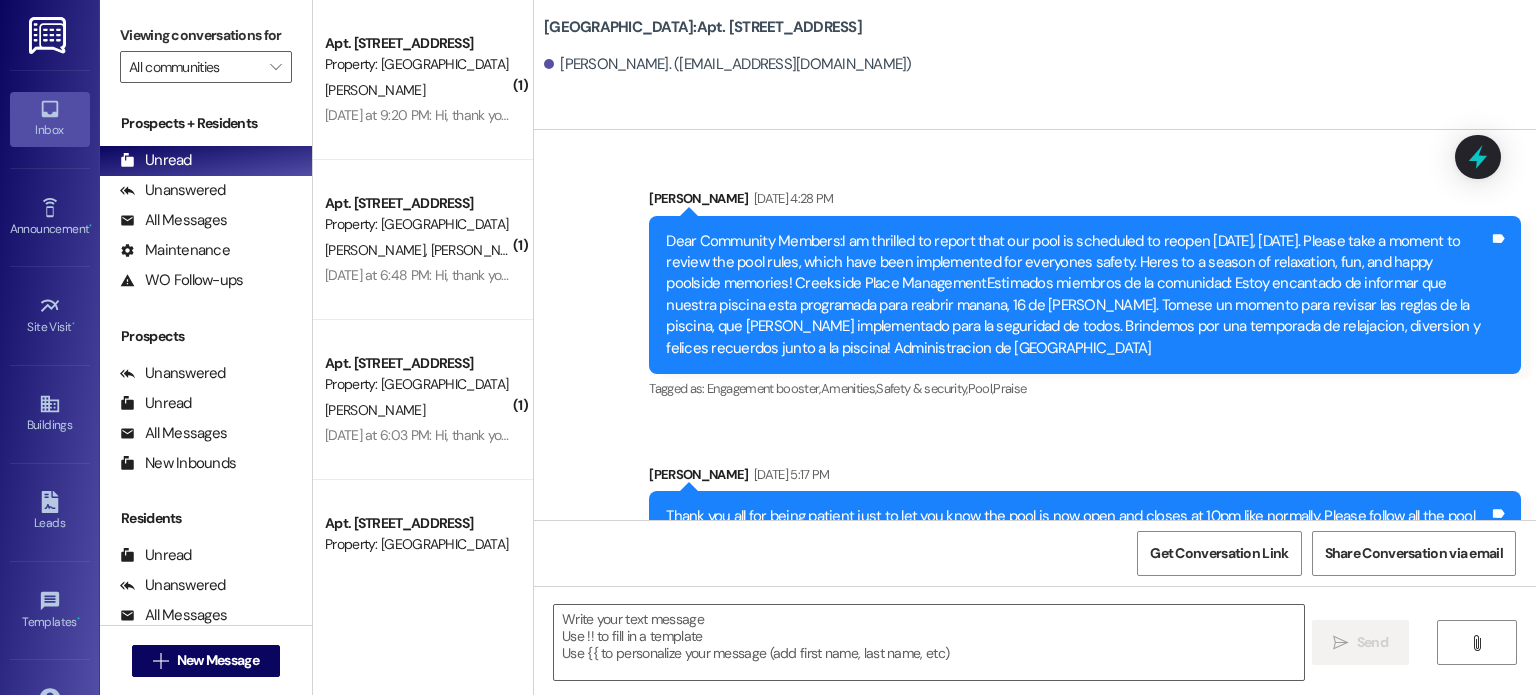 scroll, scrollTop: 74667, scrollLeft: 0, axis: vertical 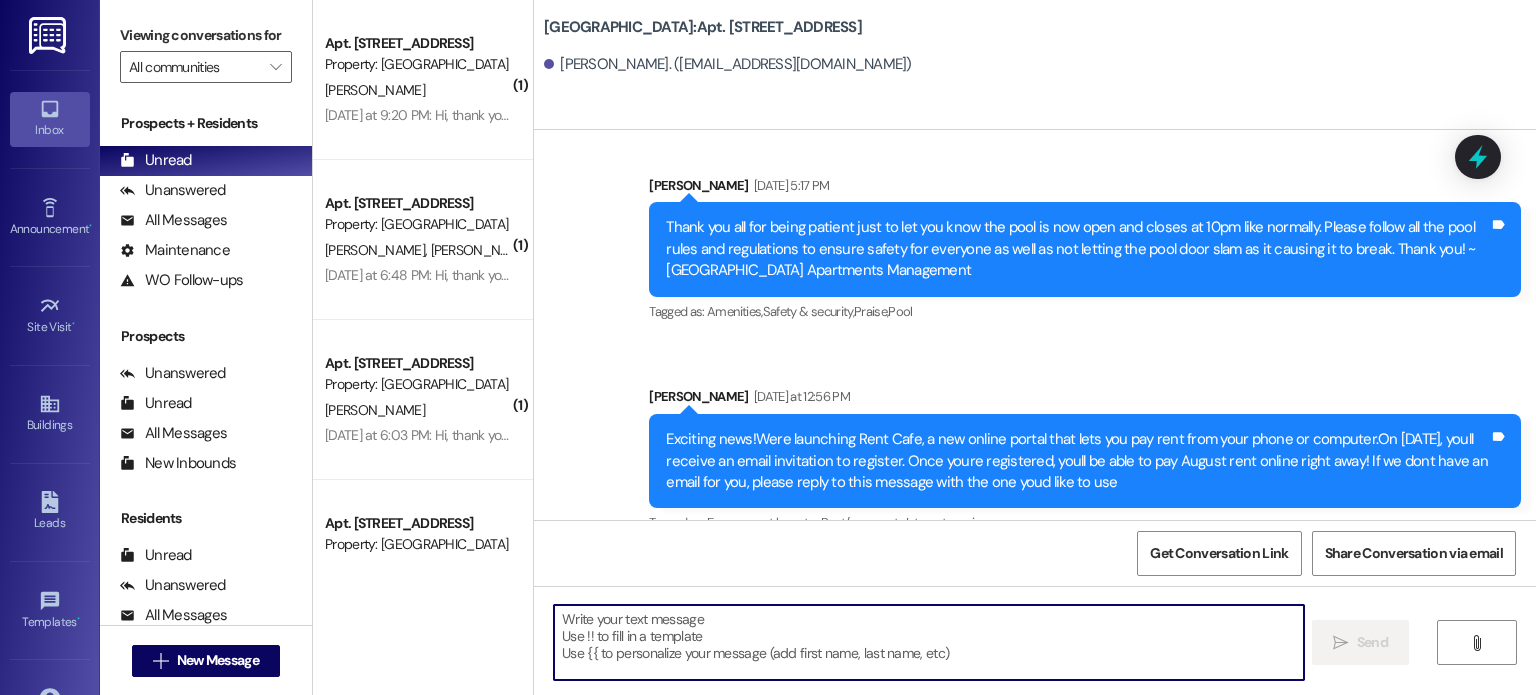 click at bounding box center [928, 642] 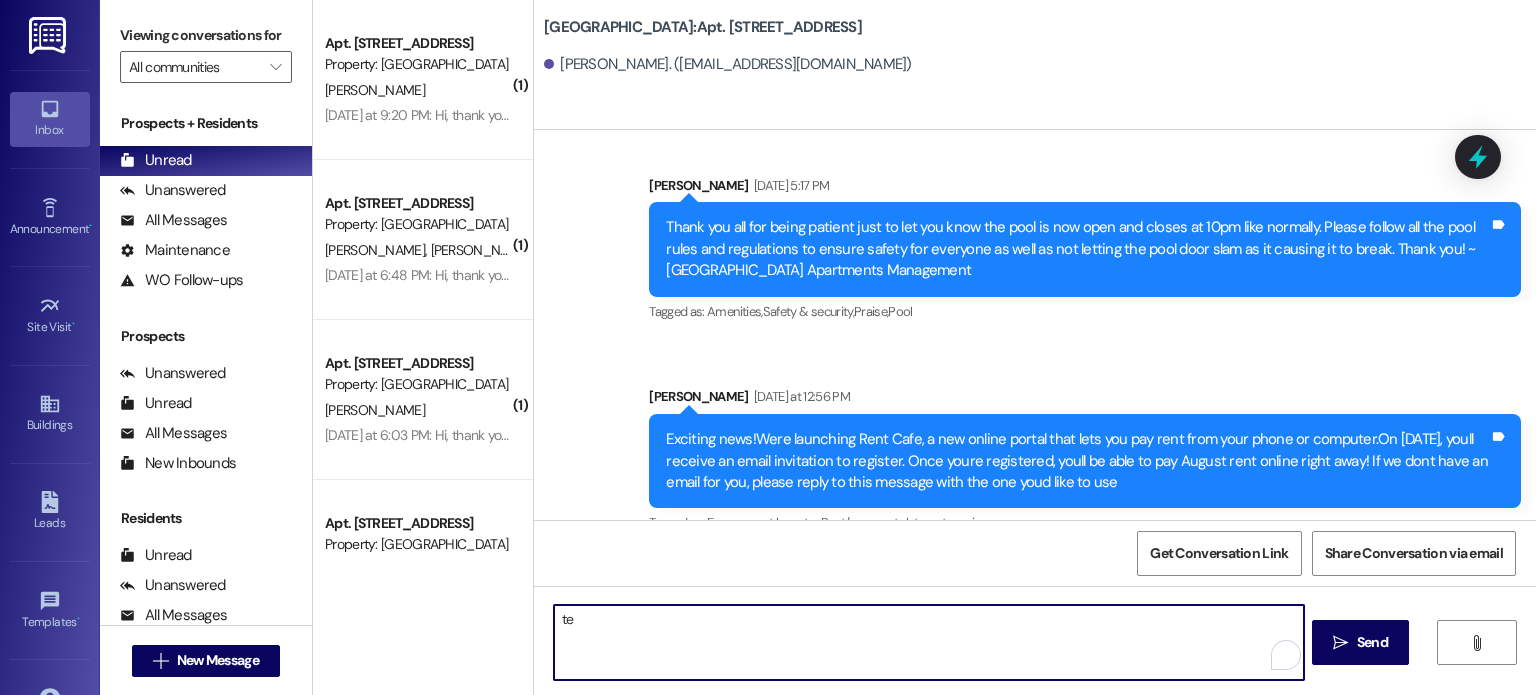 type on "t" 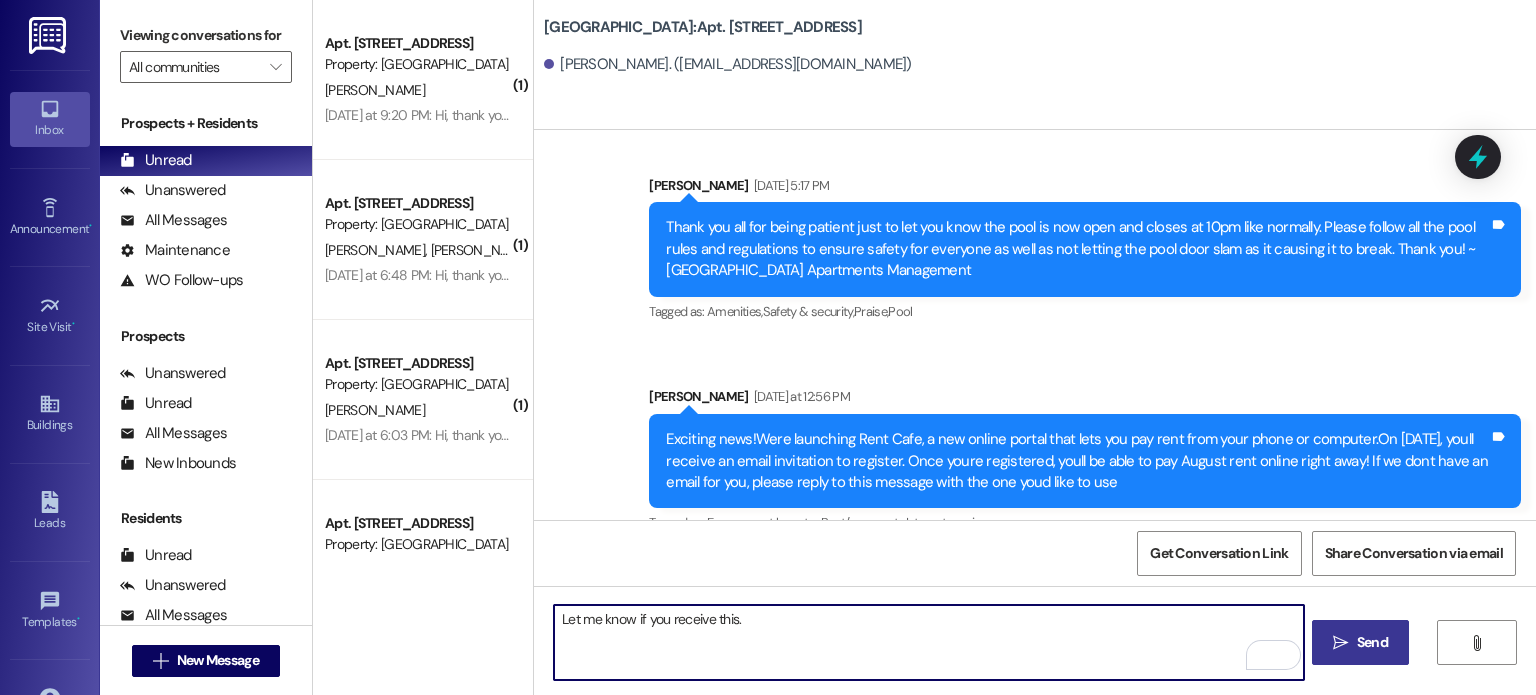 type on "Let me know if you receive this." 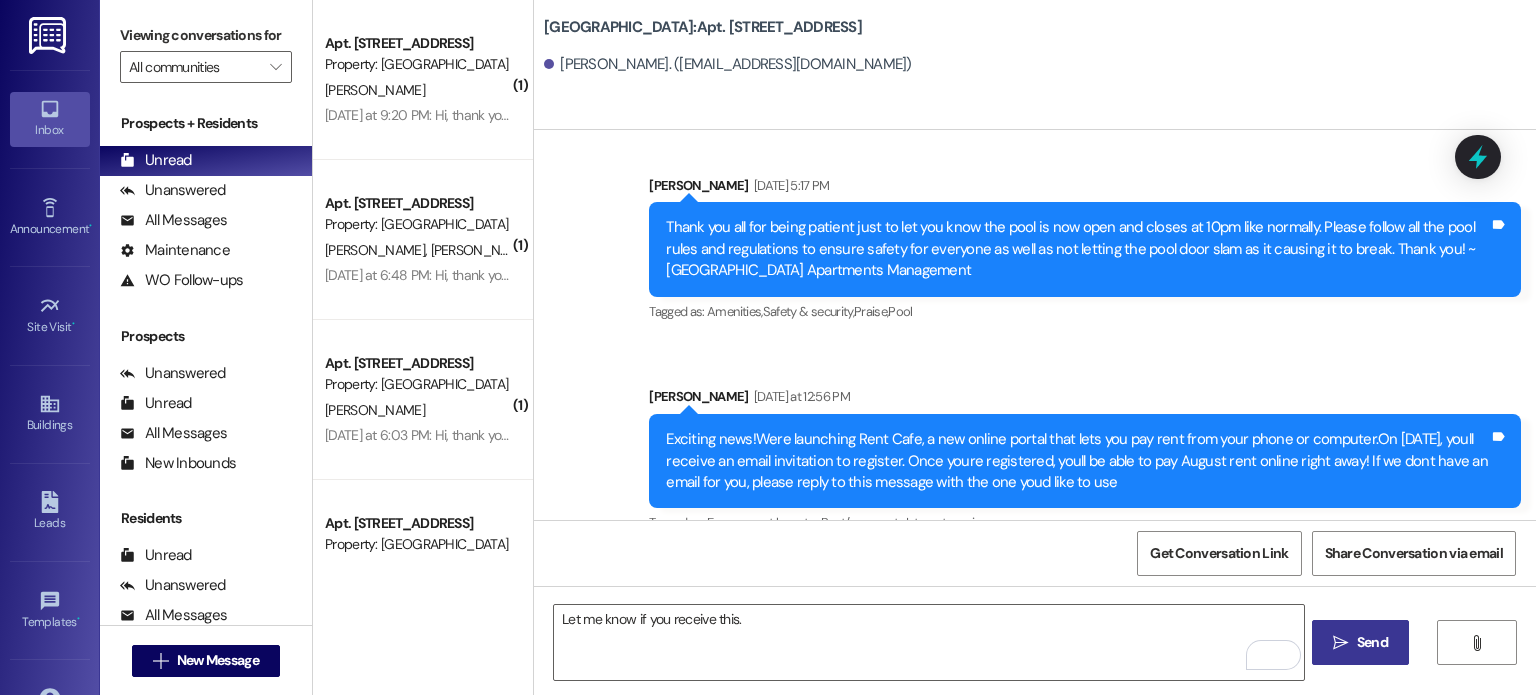 click on "Send" at bounding box center (1372, 642) 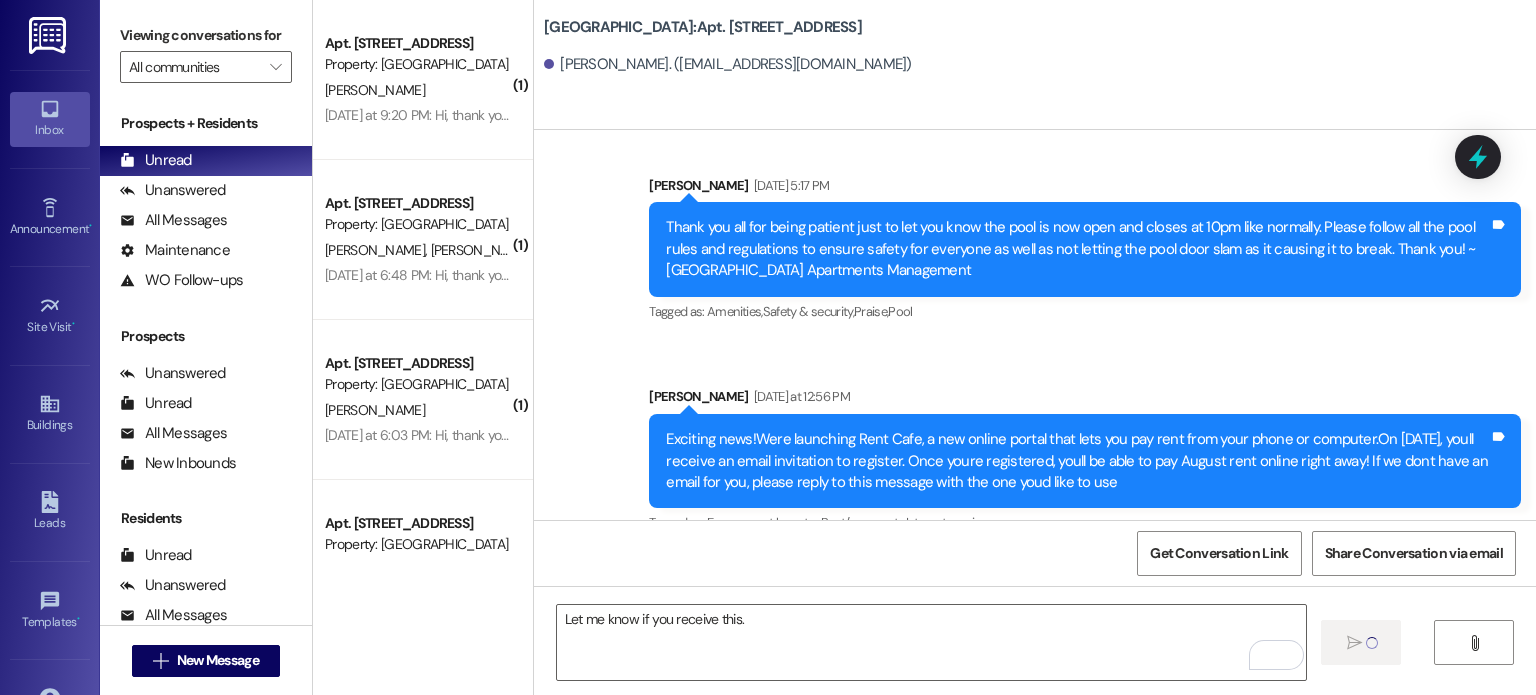 type 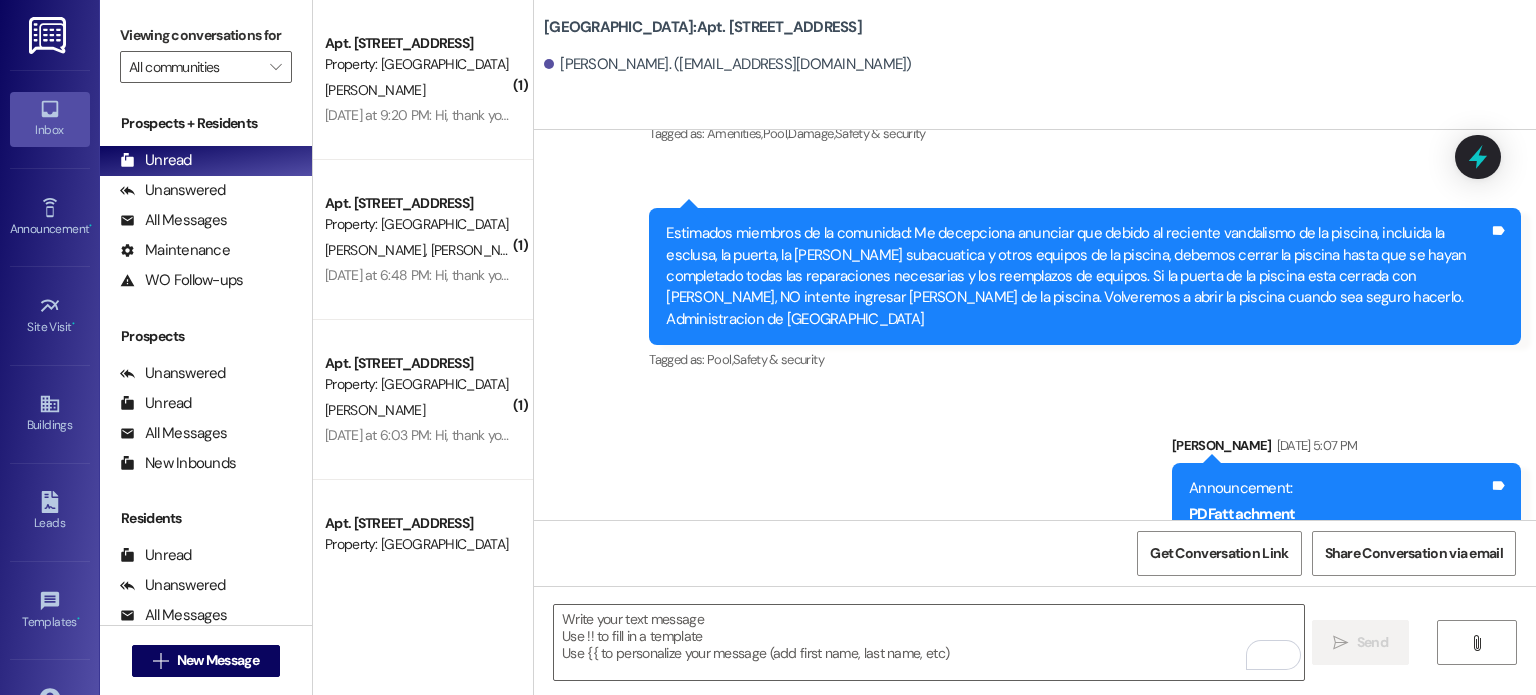 scroll, scrollTop: 72528, scrollLeft: 0, axis: vertical 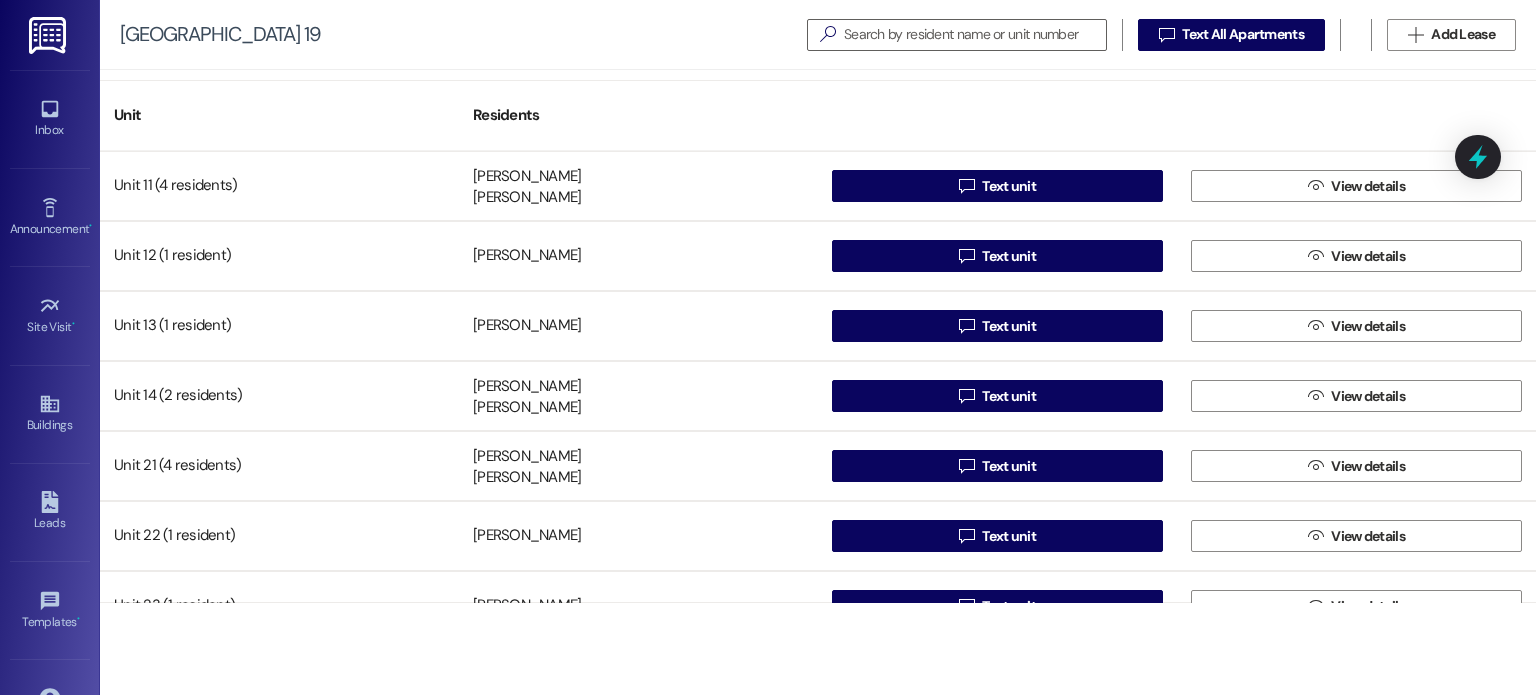 click at bounding box center (49, 35) 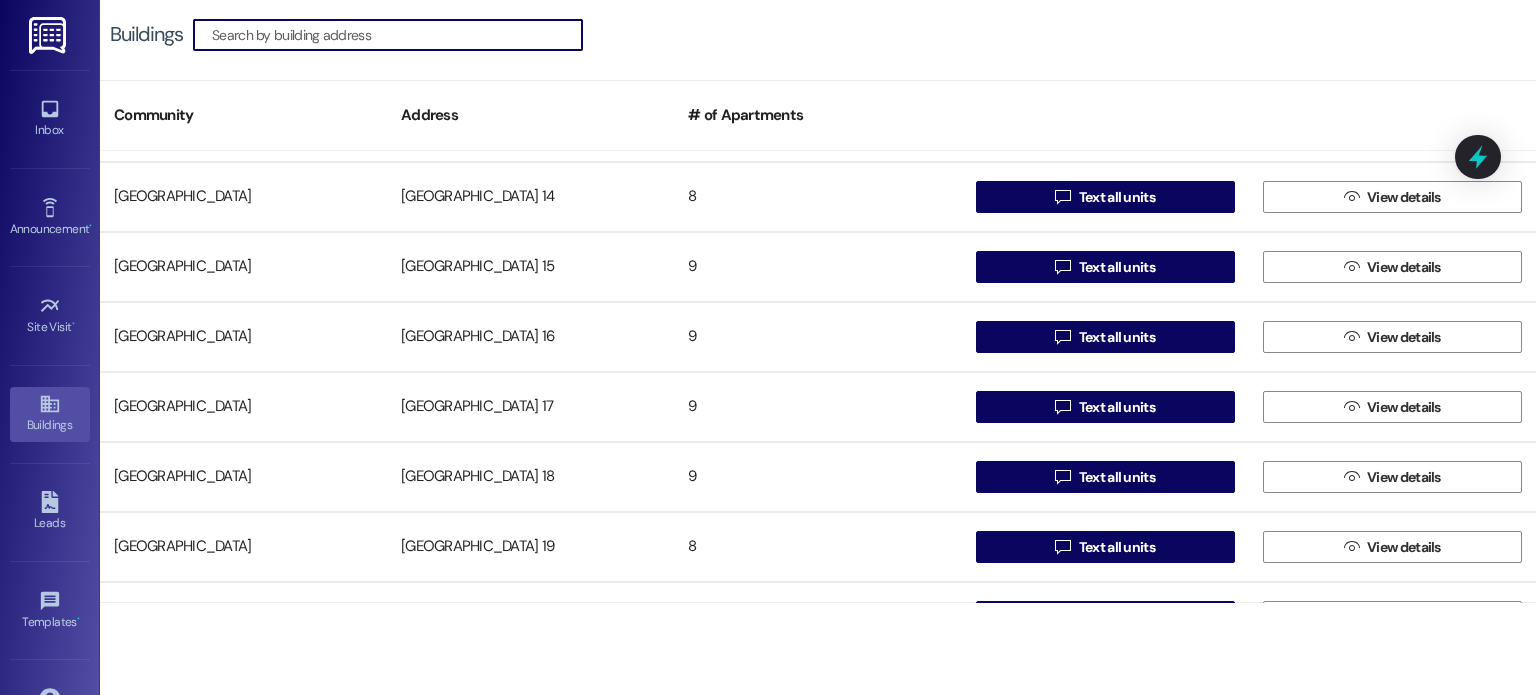 scroll, scrollTop: 600, scrollLeft: 0, axis: vertical 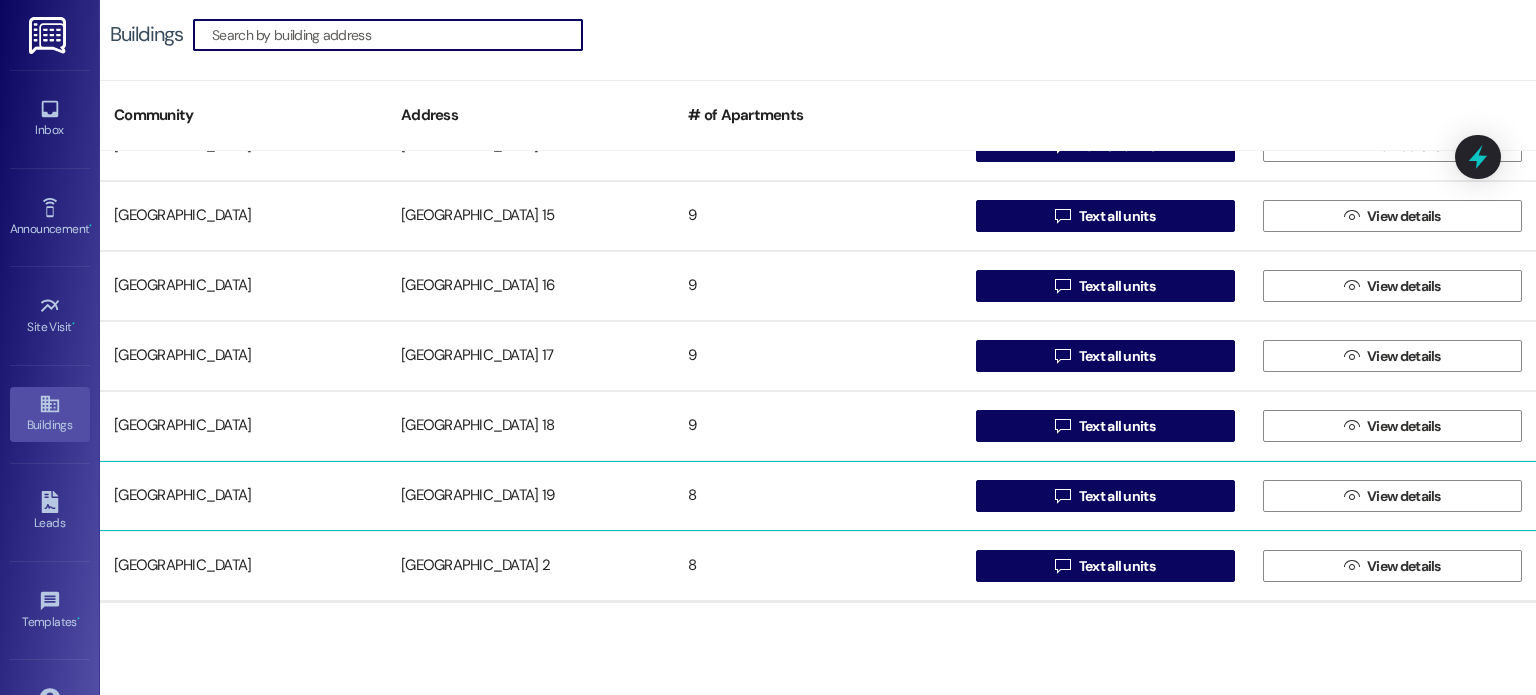 click on "[GEOGRAPHIC_DATA] 19" at bounding box center (530, 496) 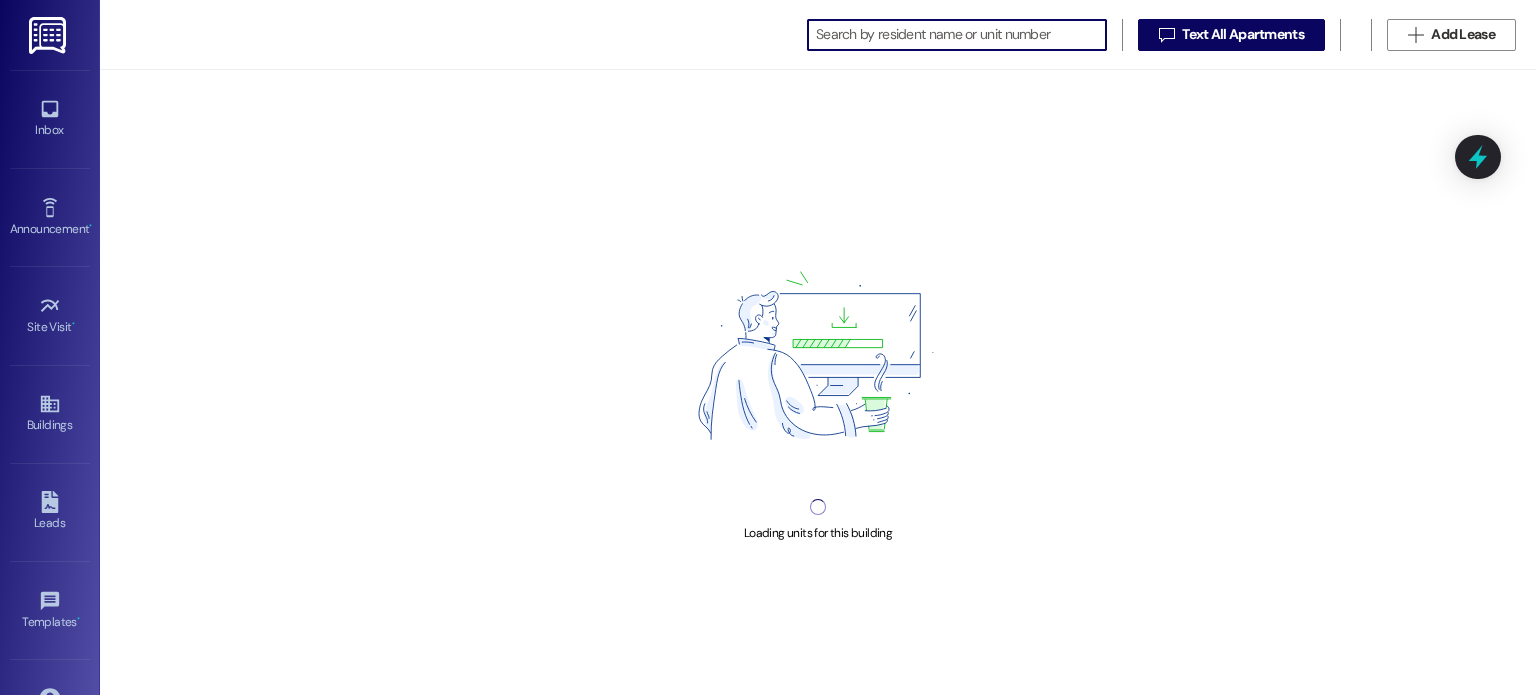 scroll, scrollTop: 0, scrollLeft: 0, axis: both 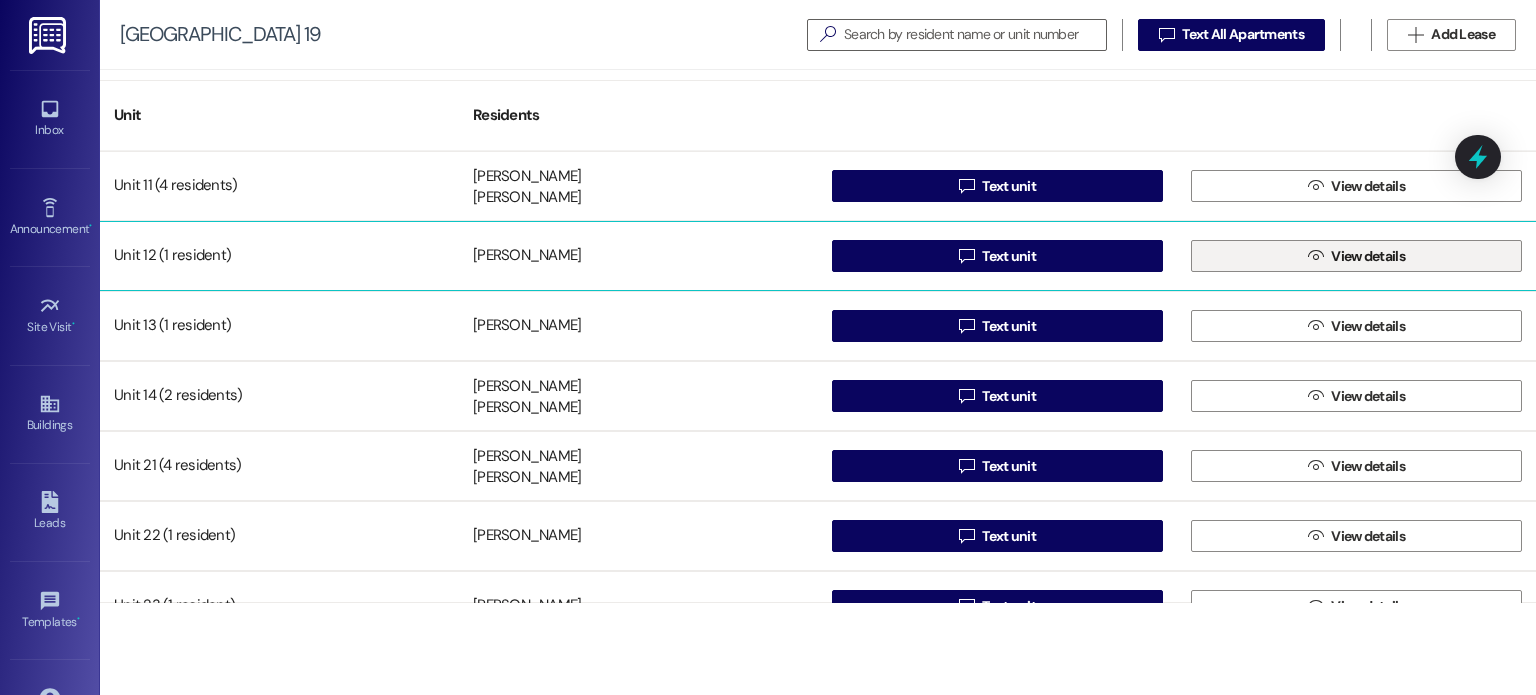click on " View details" at bounding box center (1356, 256) 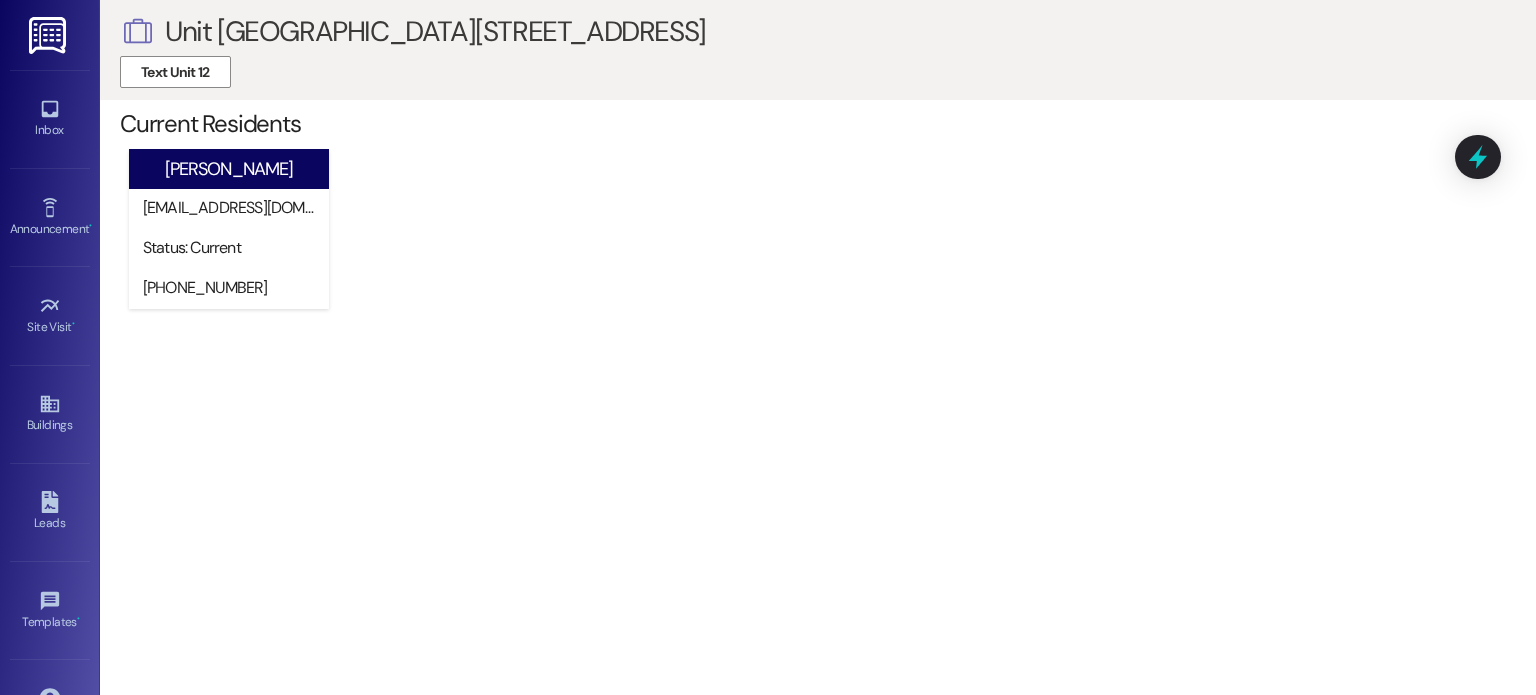 click at bounding box center (49, 35) 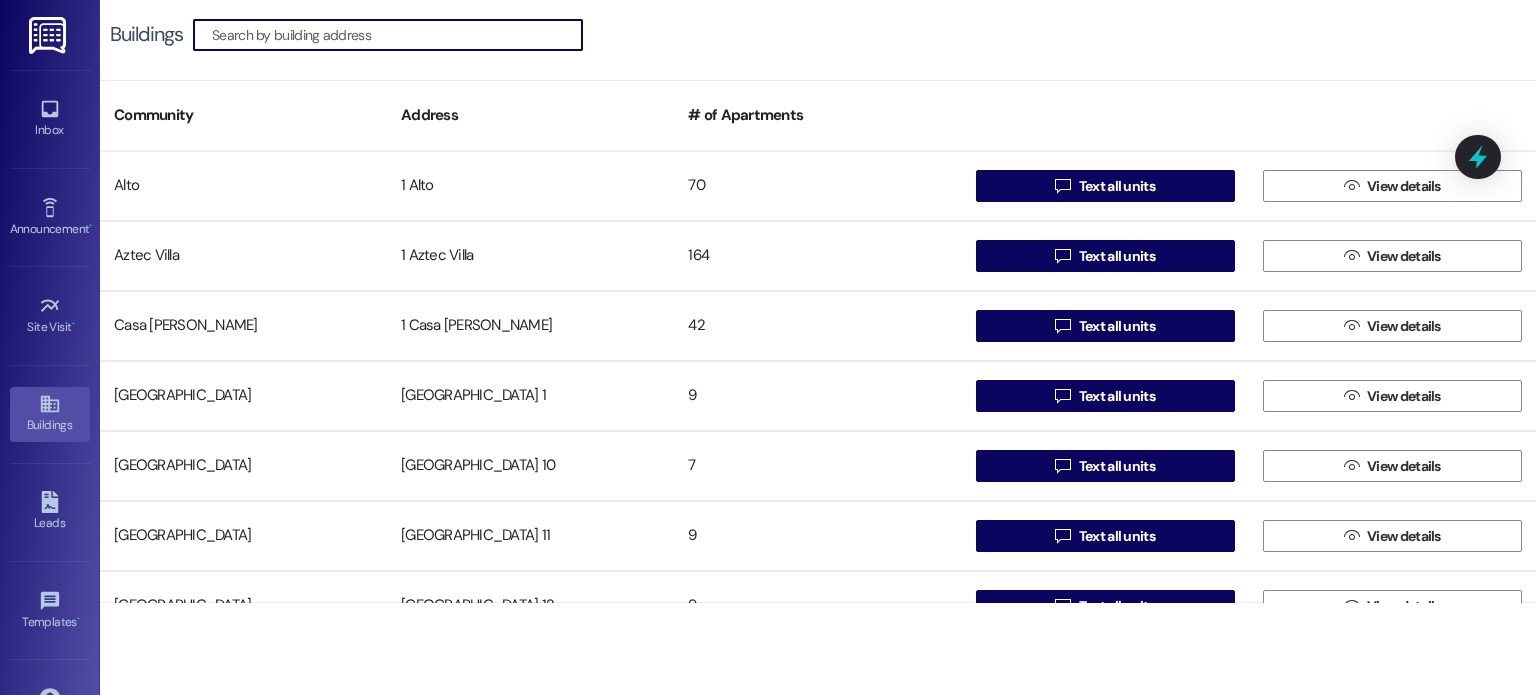 click at bounding box center [49, 35] 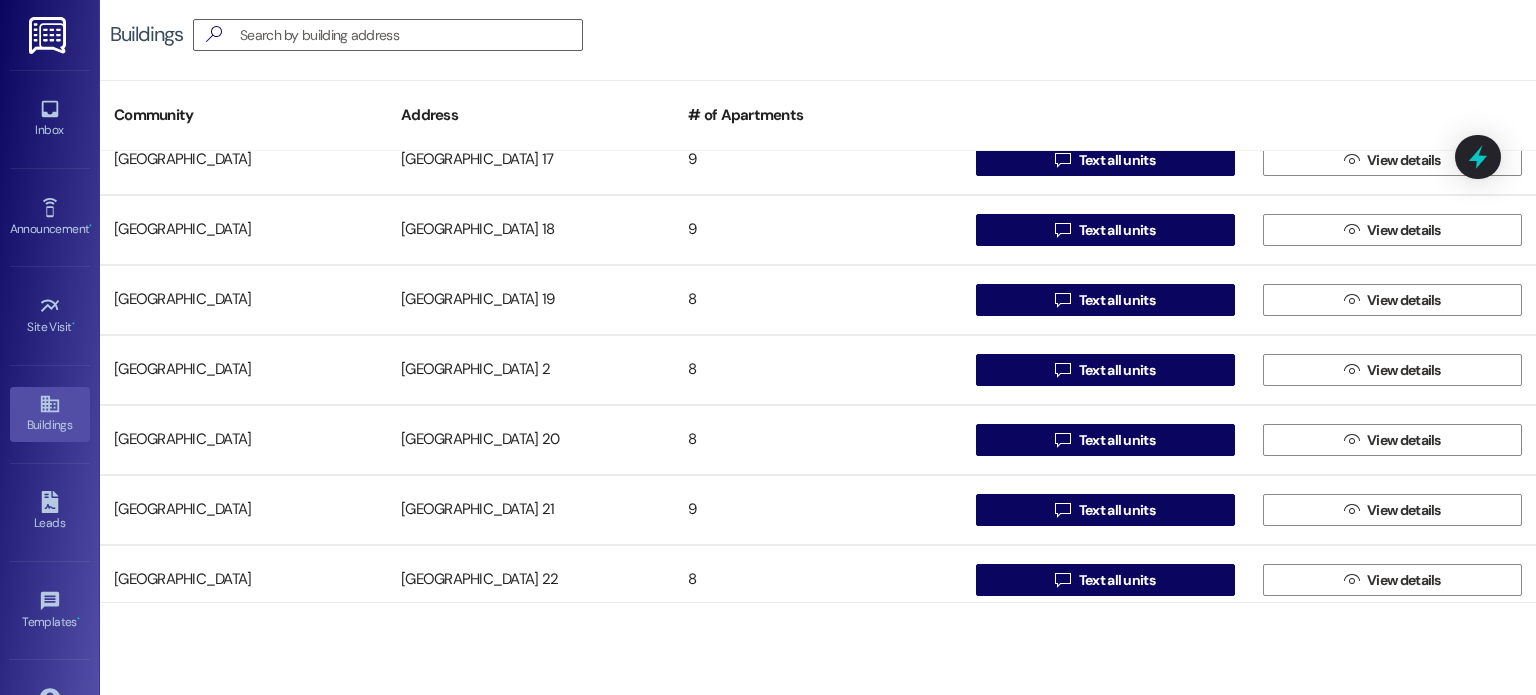 scroll, scrollTop: 800, scrollLeft: 0, axis: vertical 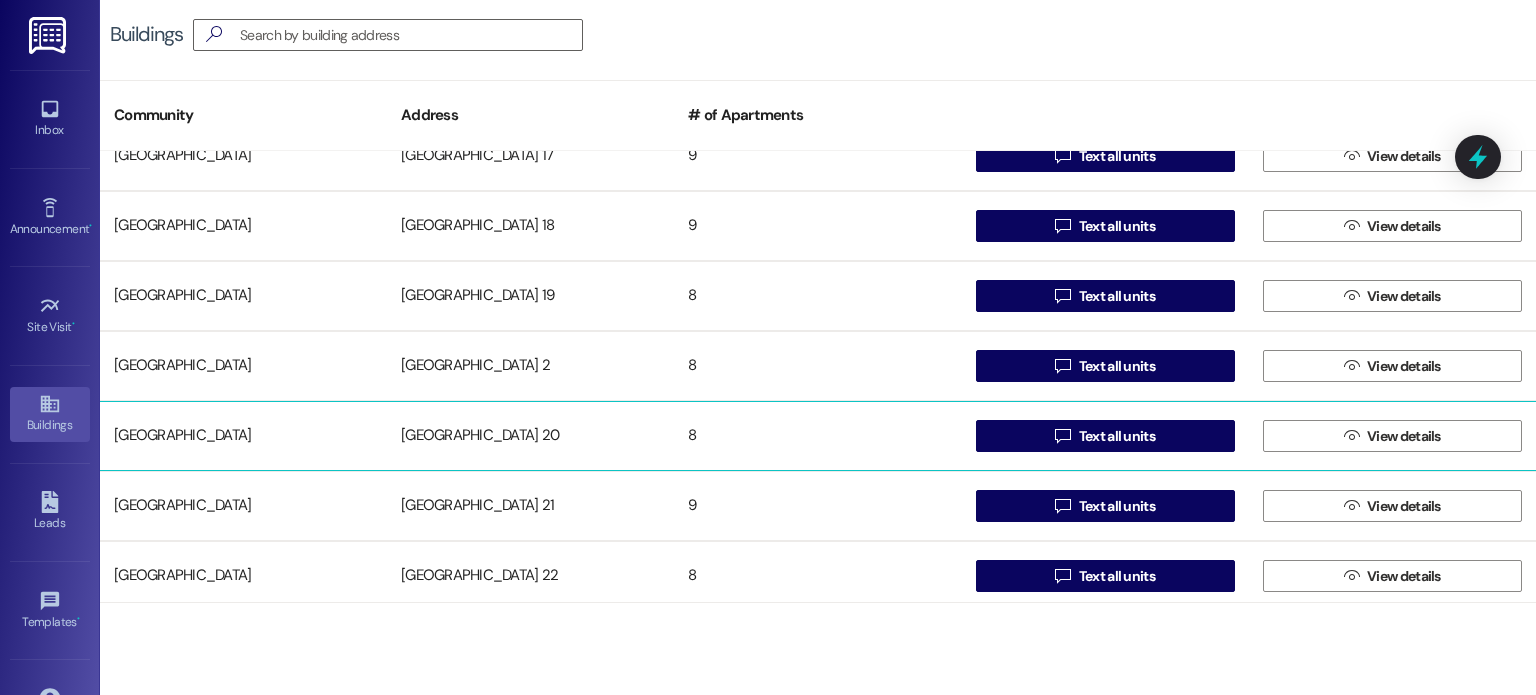 click on "[GEOGRAPHIC_DATA] 20" at bounding box center [530, 436] 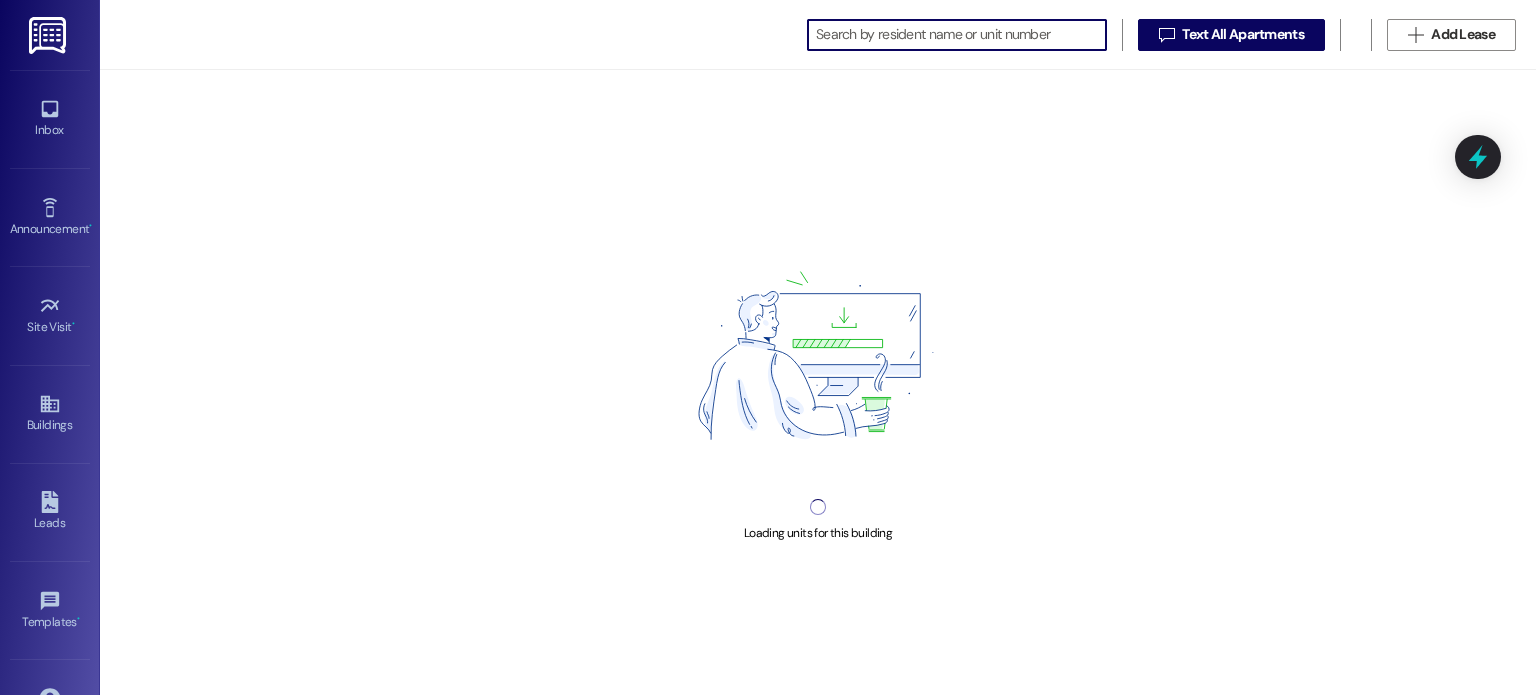 scroll, scrollTop: 0, scrollLeft: 0, axis: both 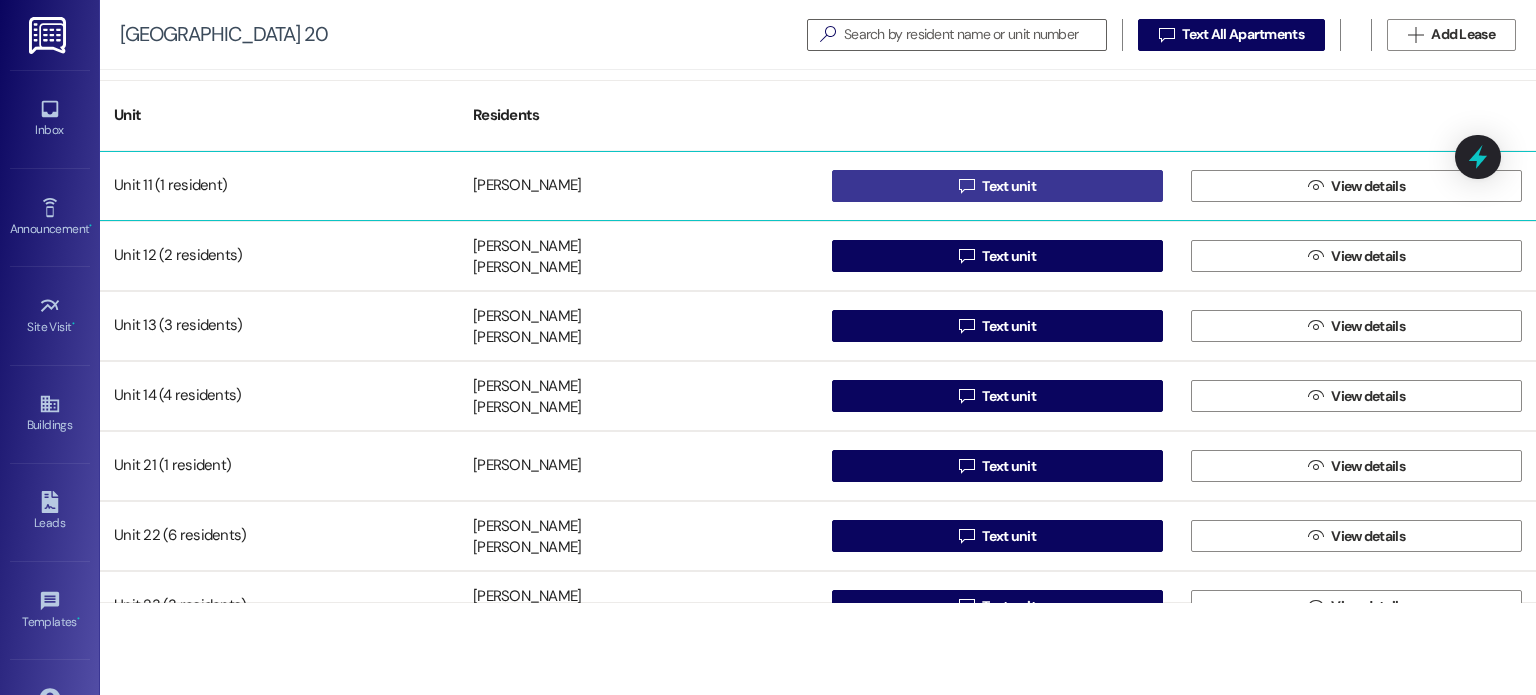 click on " Text unit" at bounding box center [997, 186] 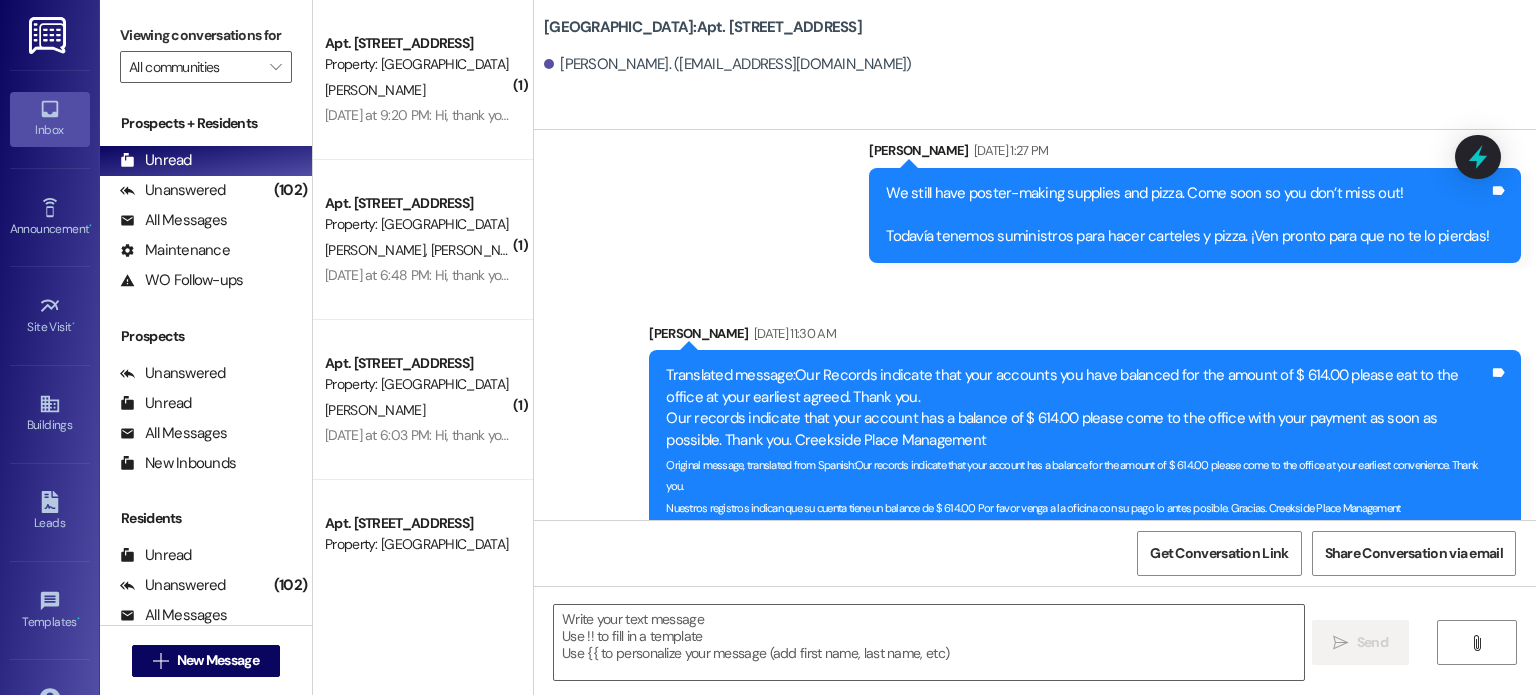 scroll, scrollTop: 10062, scrollLeft: 0, axis: vertical 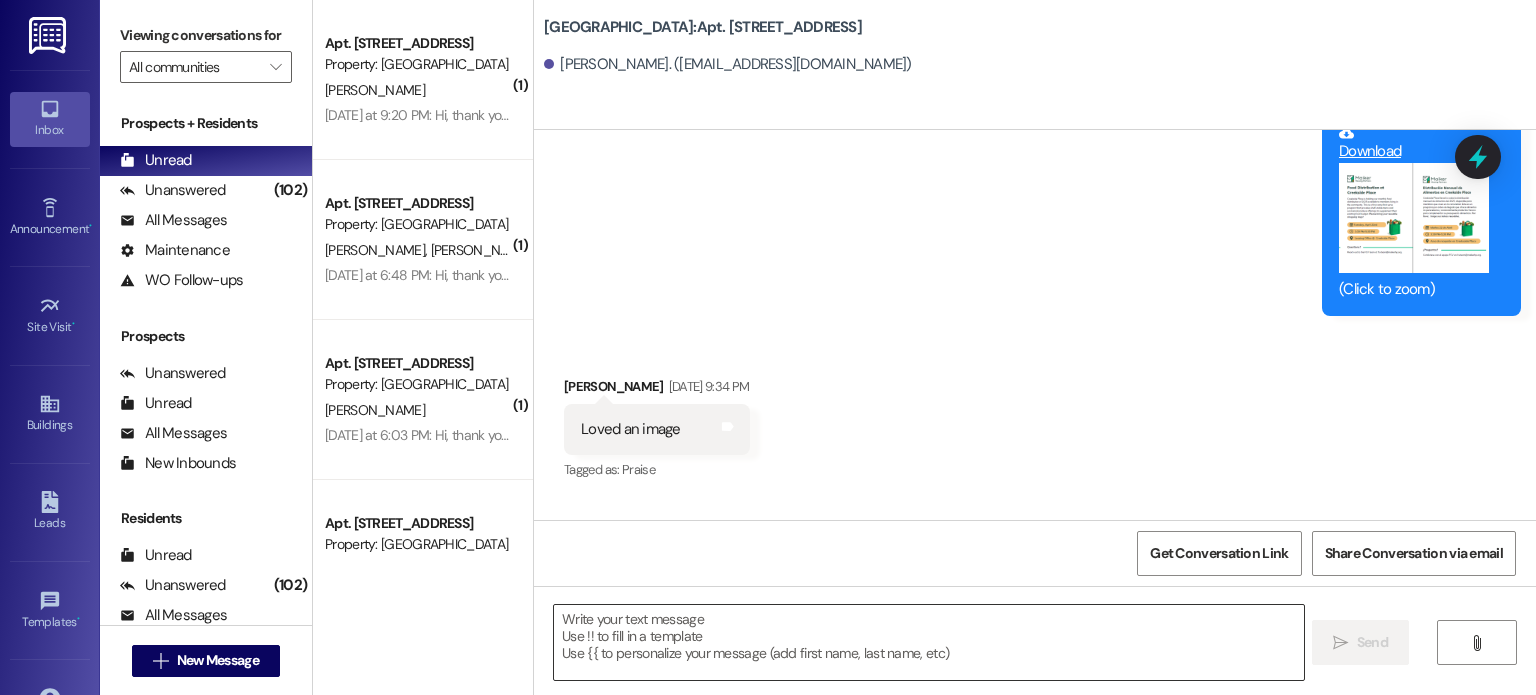 click at bounding box center (928, 642) 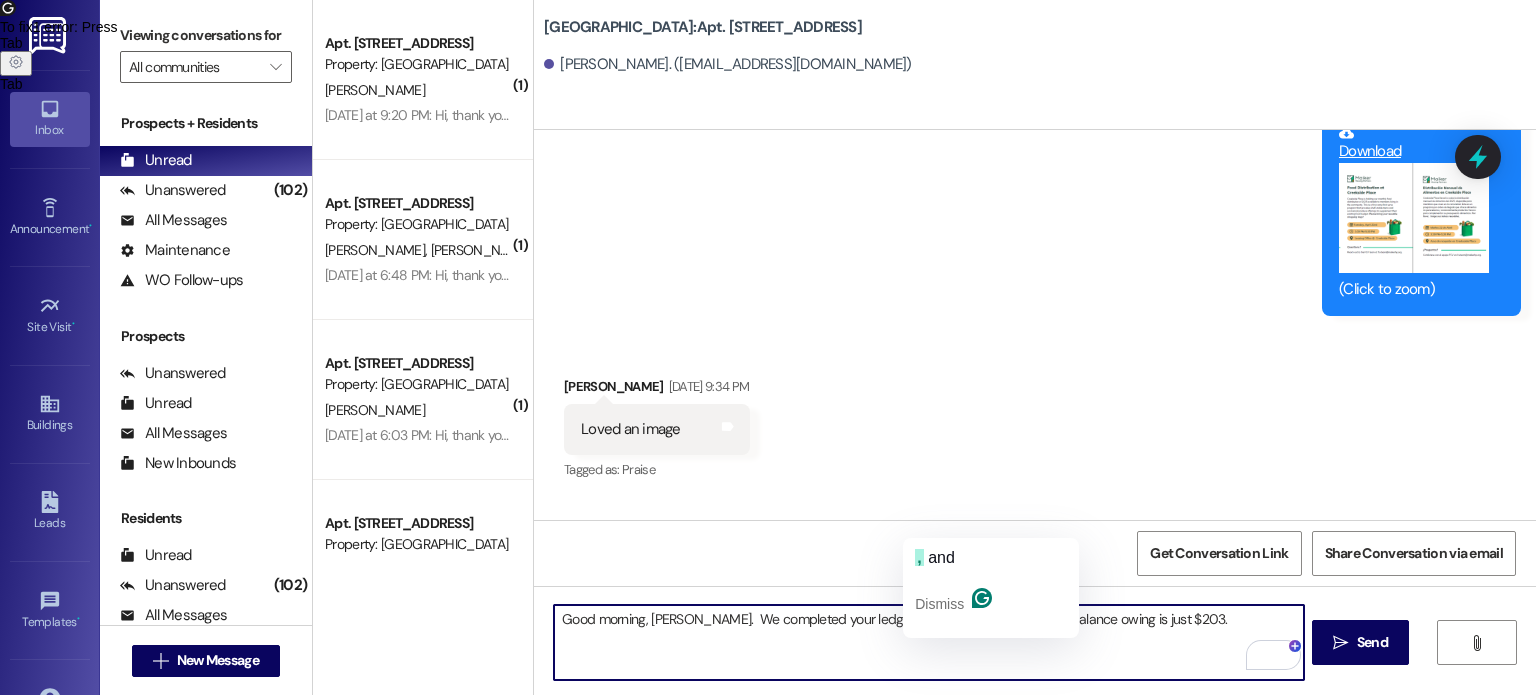 click on "Good morning, [PERSON_NAME].  We completed your ledger corrections and your total balance owing is just $203." at bounding box center (928, 642) 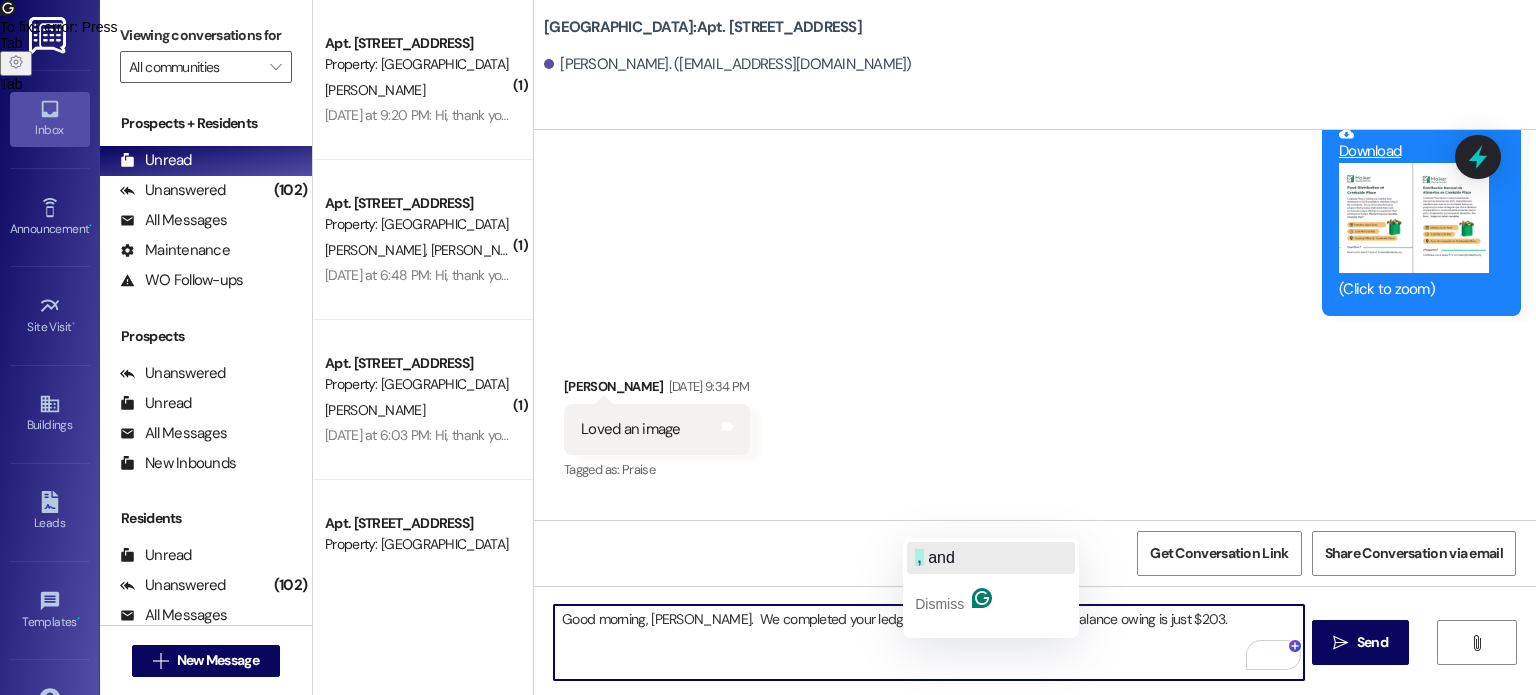 click on "and" 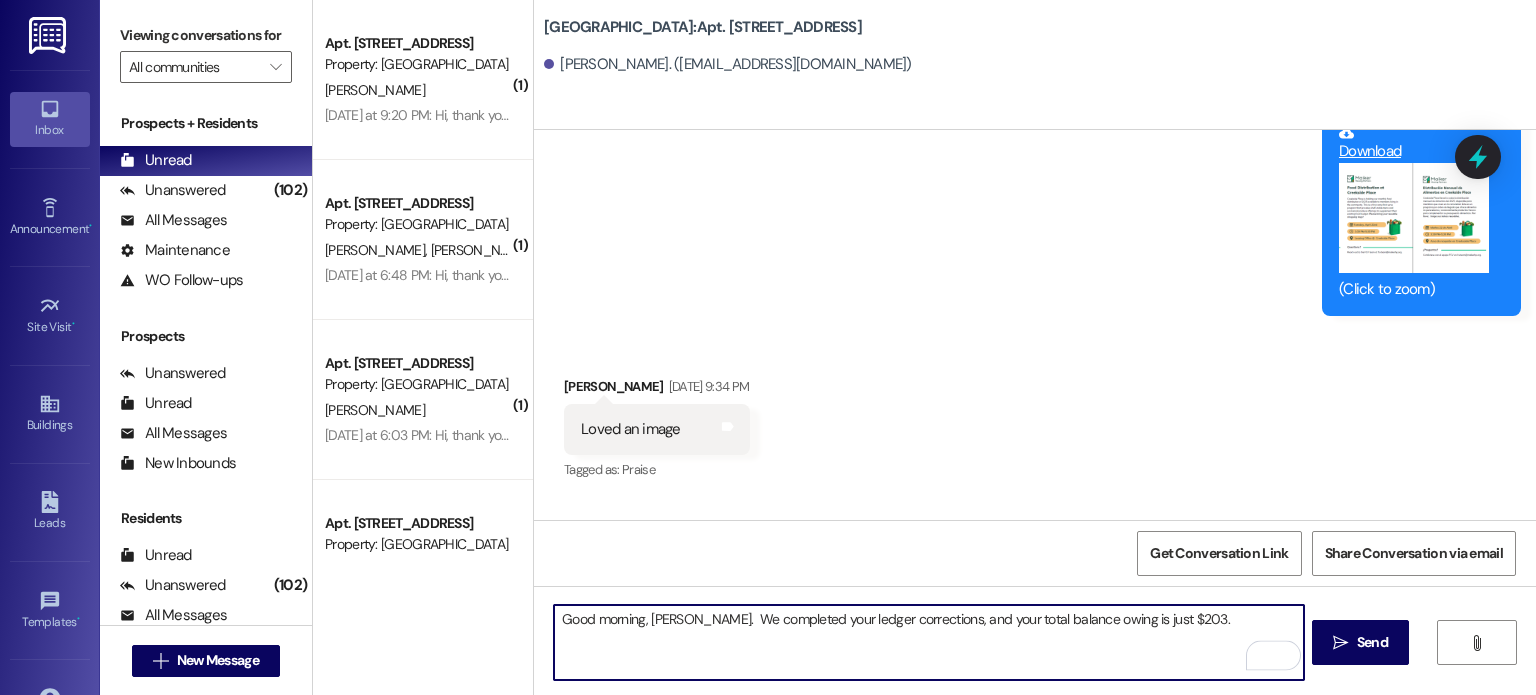 click on "Good morning, [PERSON_NAME].  We completed your ledger corrections, and your total balance owing is just $203." at bounding box center (928, 642) 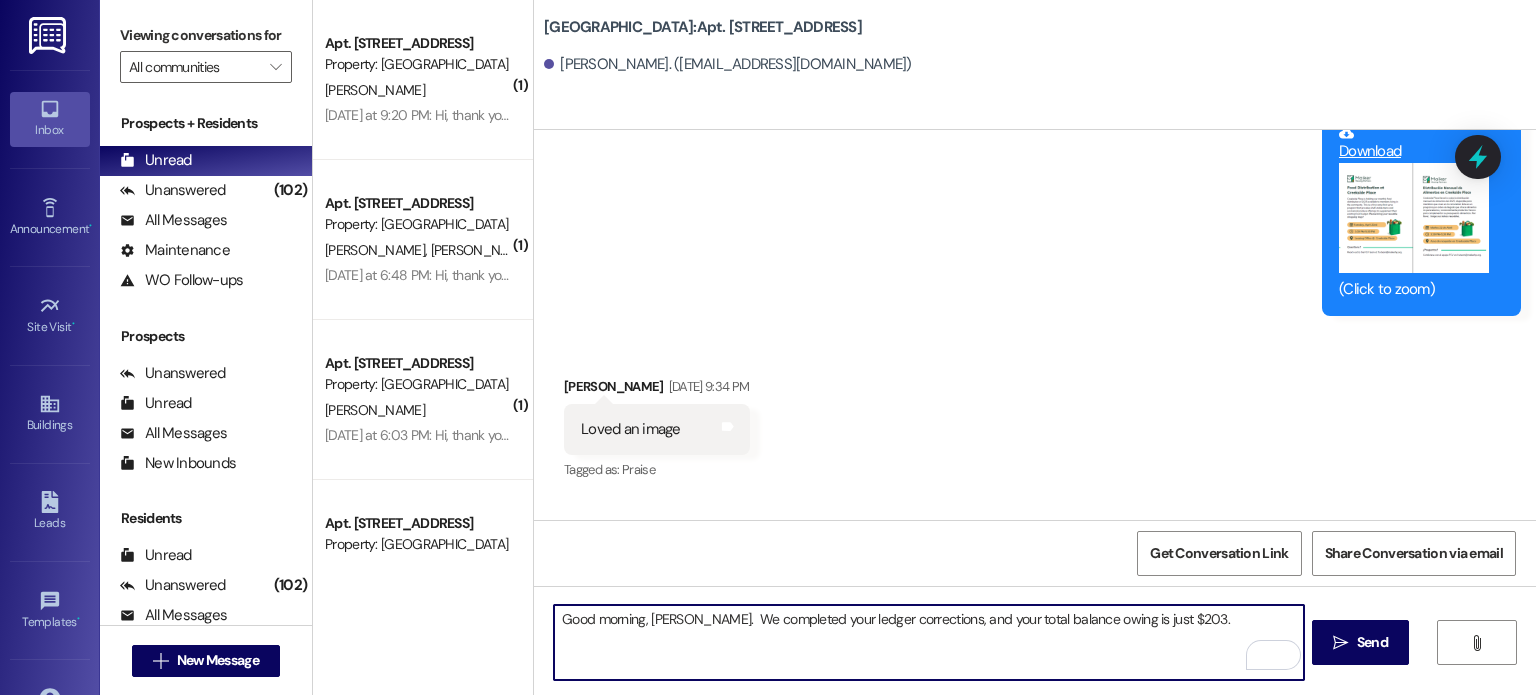 click on "Good morning, [PERSON_NAME].  We completed your ledger corrections, and your total balance owing is just $203." at bounding box center (928, 642) 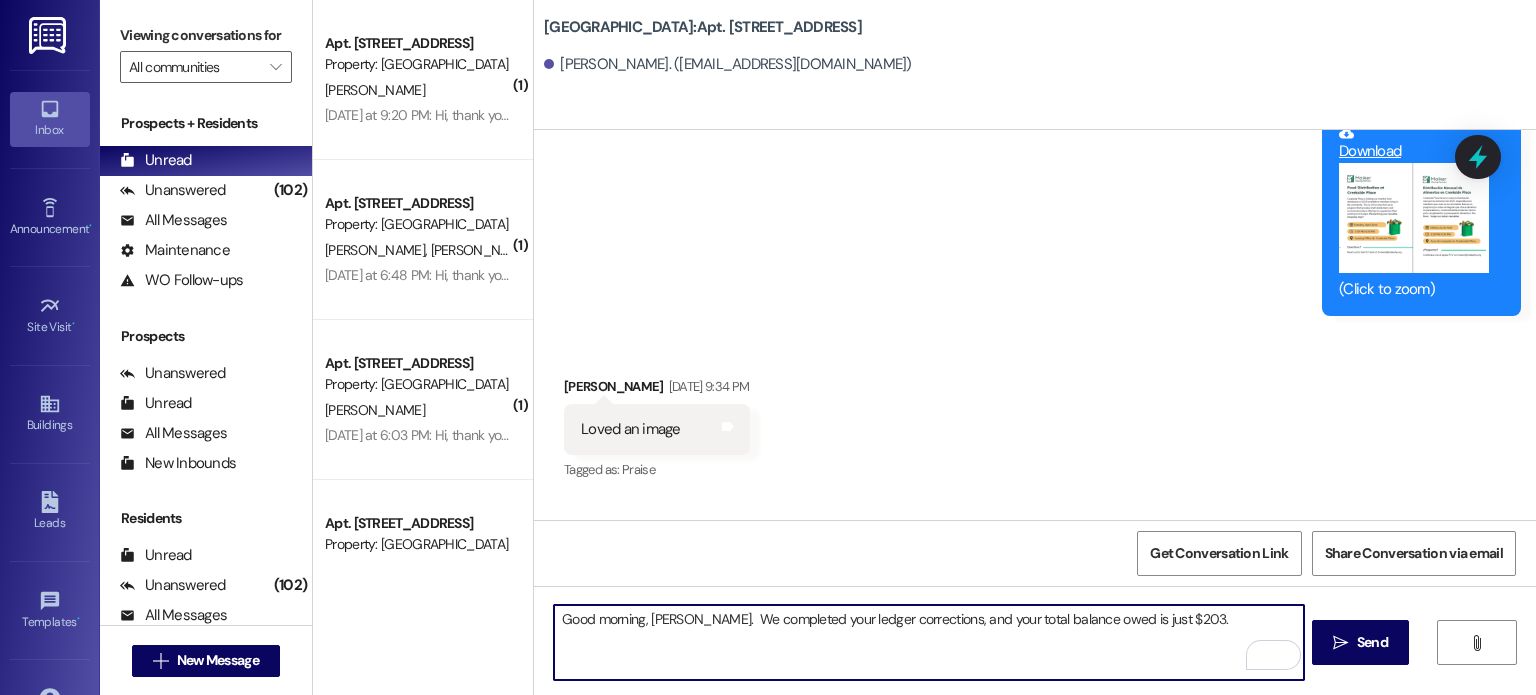 click on "Good morning, [PERSON_NAME].  We completed your ledger corrections, and your total balance owed is just $203." at bounding box center (928, 642) 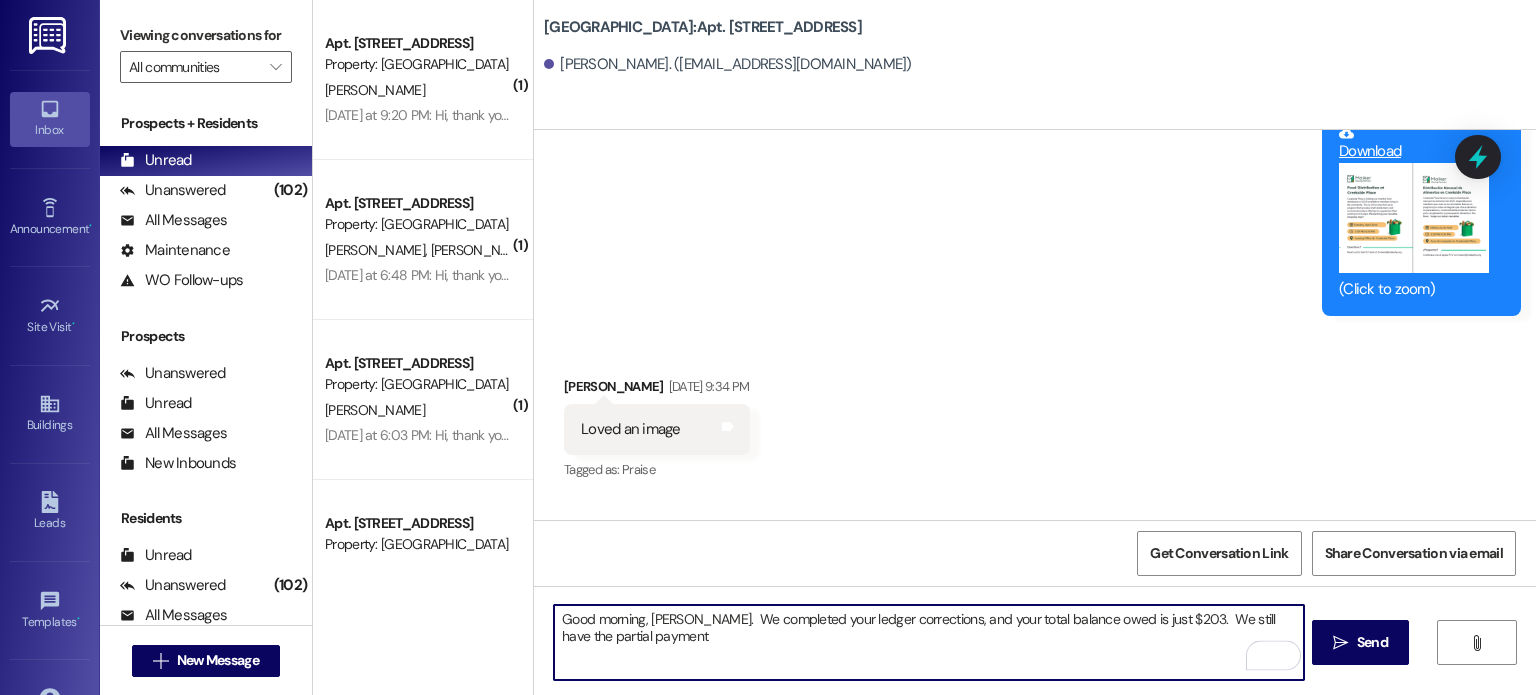 click on "Good morning, [PERSON_NAME].  We completed your ledger corrections, and your total balance owed is just $203.  We still have the partial payment" at bounding box center (928, 642) 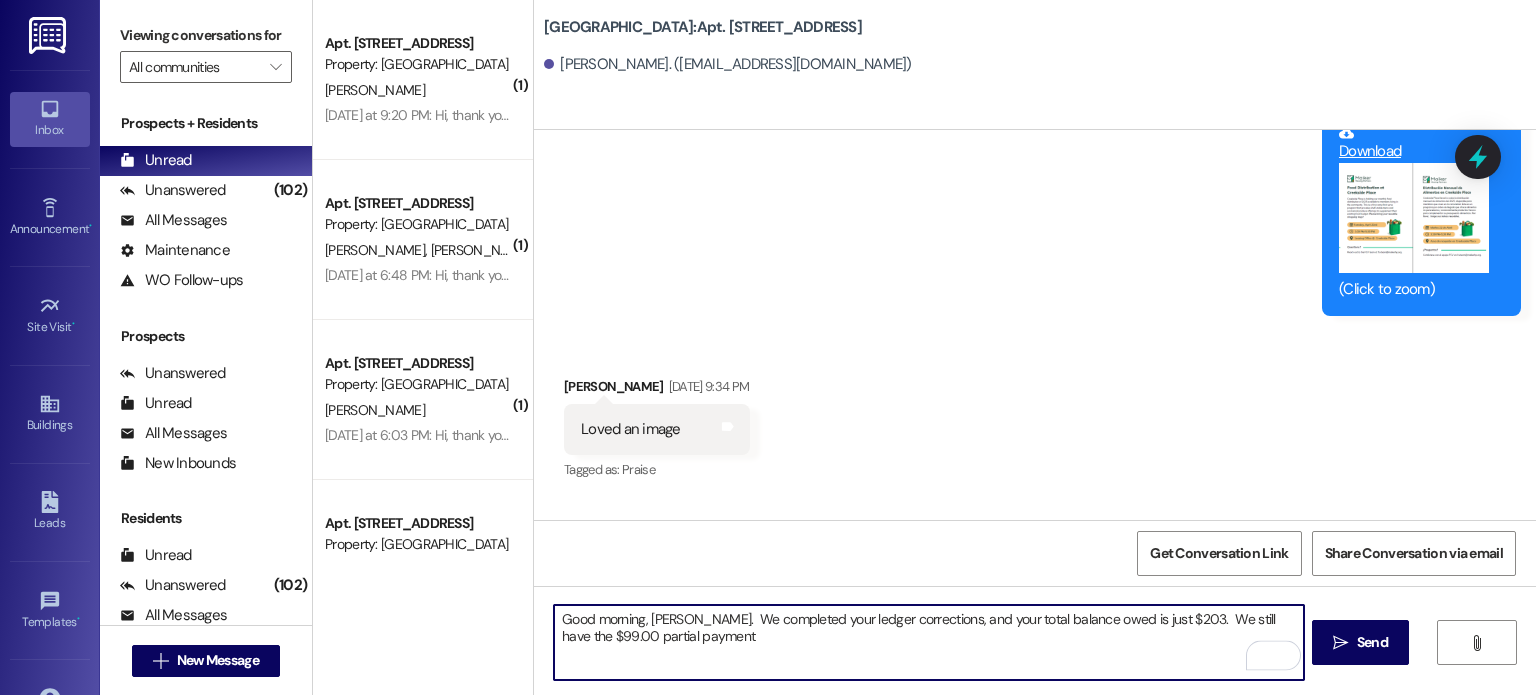 click on "Good morning, [PERSON_NAME].  We completed your ledger corrections, and your total balance owed is just $203.  We still have the $99.00 partial payment" at bounding box center [928, 642] 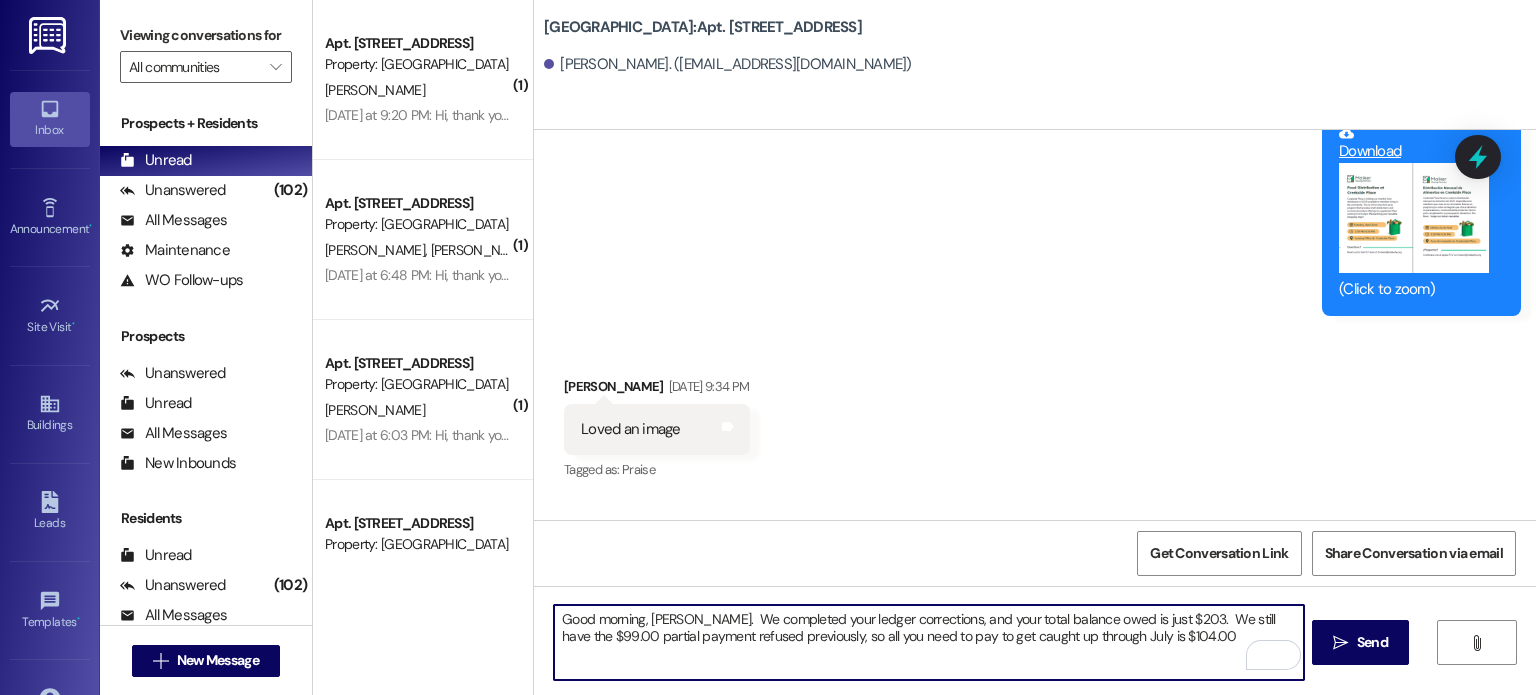 drag, startPoint x: 708, startPoint y: 642, endPoint x: 688, endPoint y: 647, distance: 20.615528 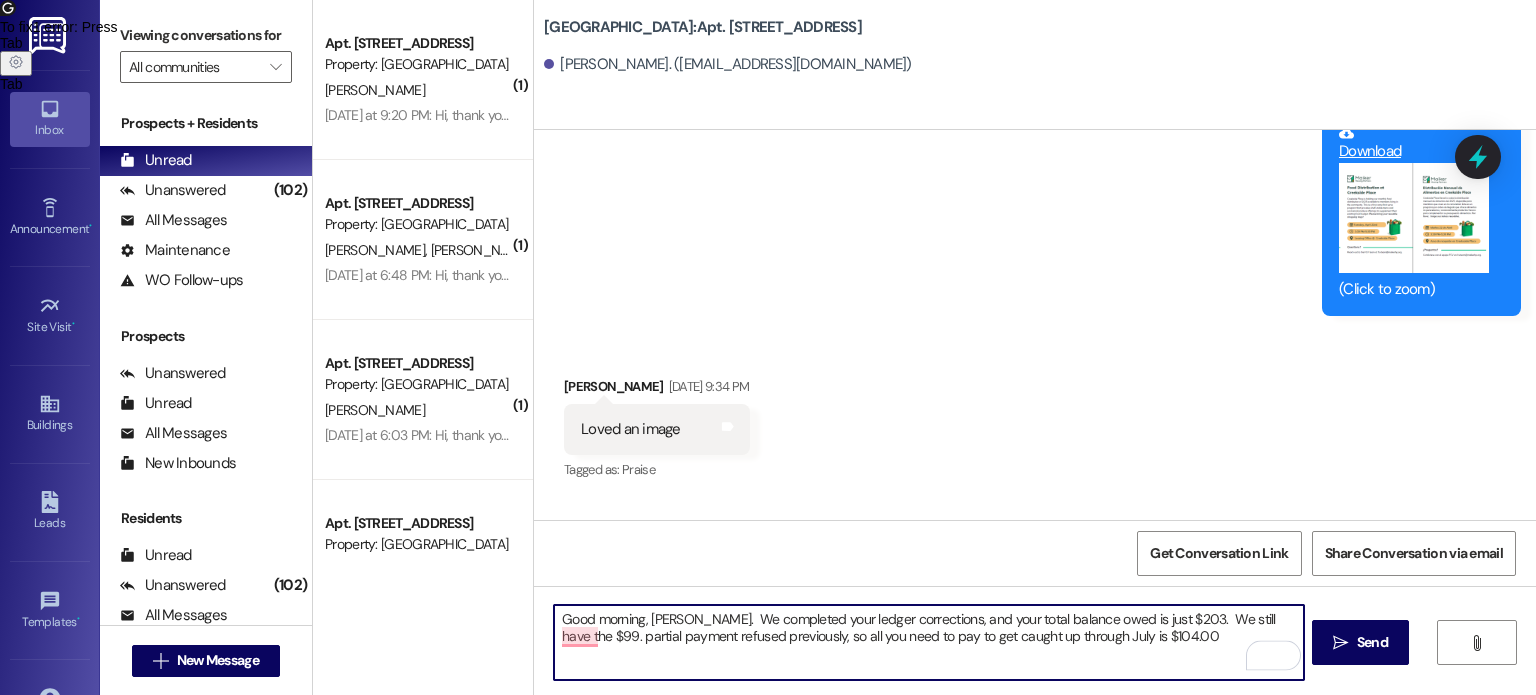 click on "Good morning, [PERSON_NAME].  We completed your ledger corrections, and your total balance owed is just $203.  We still have the $99. partial payment refused previously, so all you need to pay to get caught up through July is $104.00" at bounding box center [928, 642] 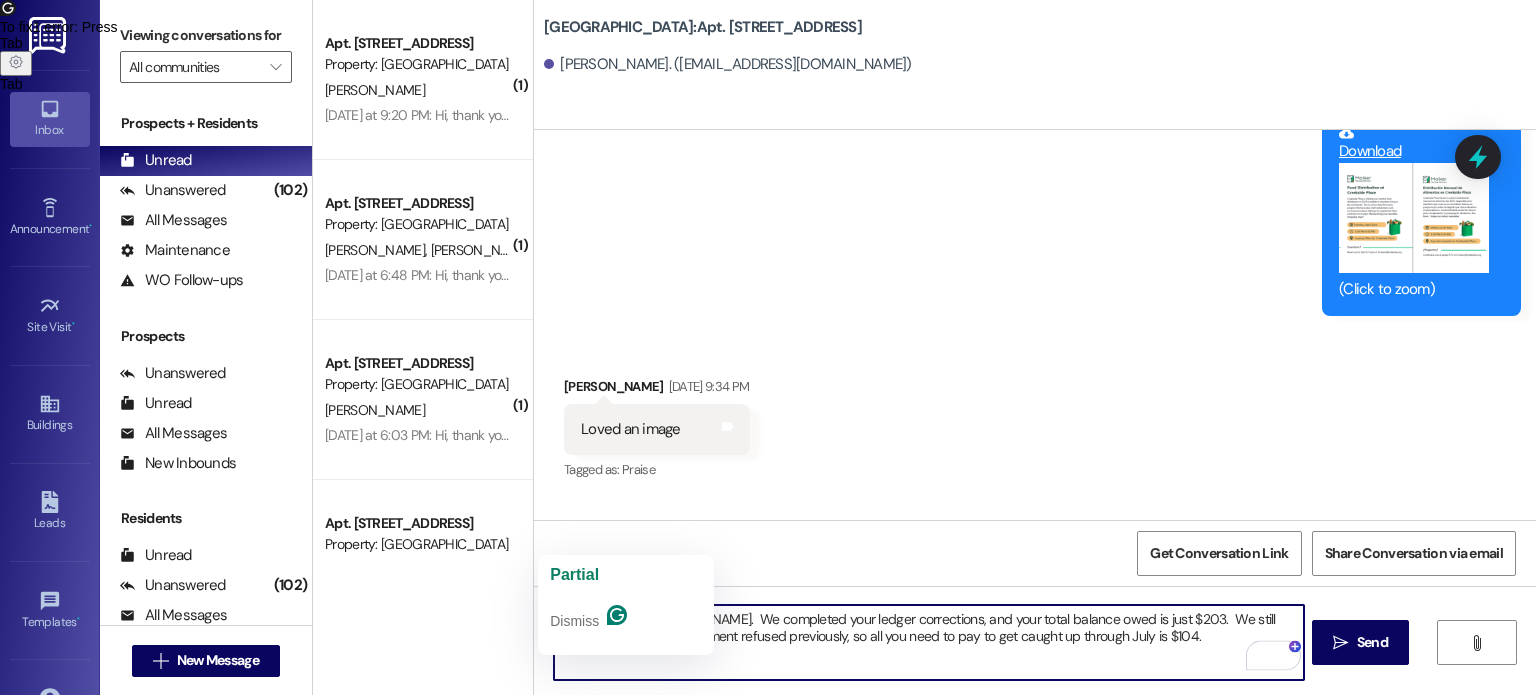 click on "Good morning, [PERSON_NAME].  We completed your ledger corrections, and your total balance owed is just $203.  We still have the $99. partial payment refused previously, so all you need to pay to get caught up through July is $104." at bounding box center [928, 642] 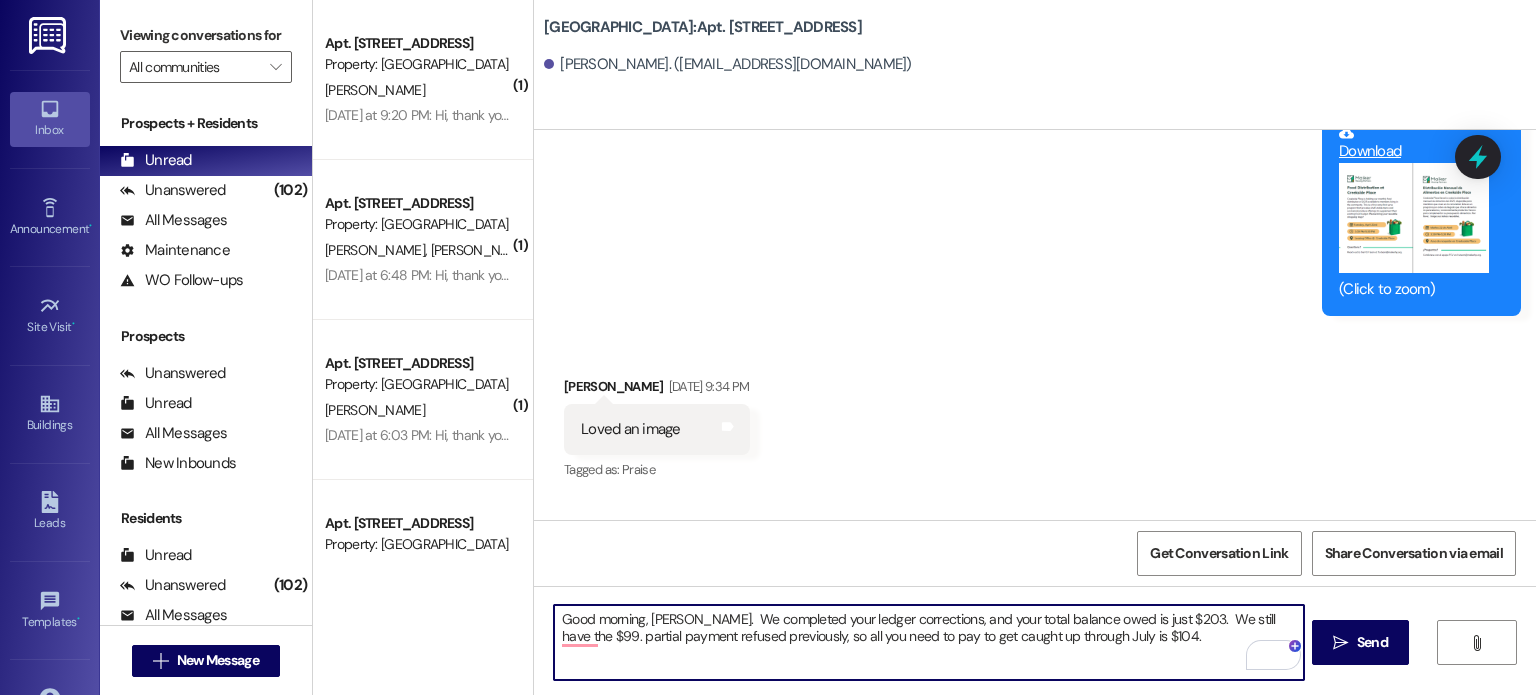 click on "Good morning, [PERSON_NAME].  We completed your ledger corrections, and your total balance owed is just $203.  We still have the $99. partial payment refused previously, so all you need to pay to get caught up through July is $104." at bounding box center [928, 642] 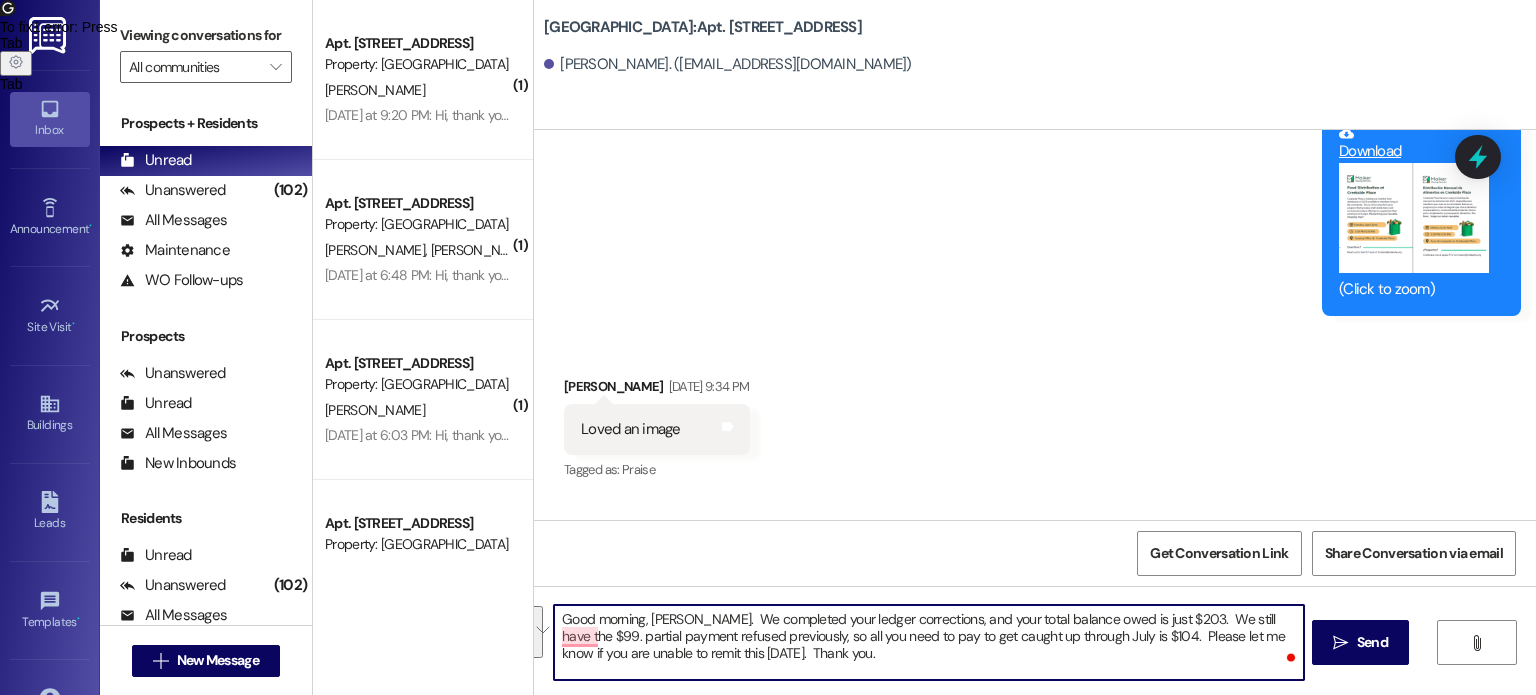 drag, startPoint x: 780, startPoint y: 650, endPoint x: 544, endPoint y: 621, distance: 237.7751 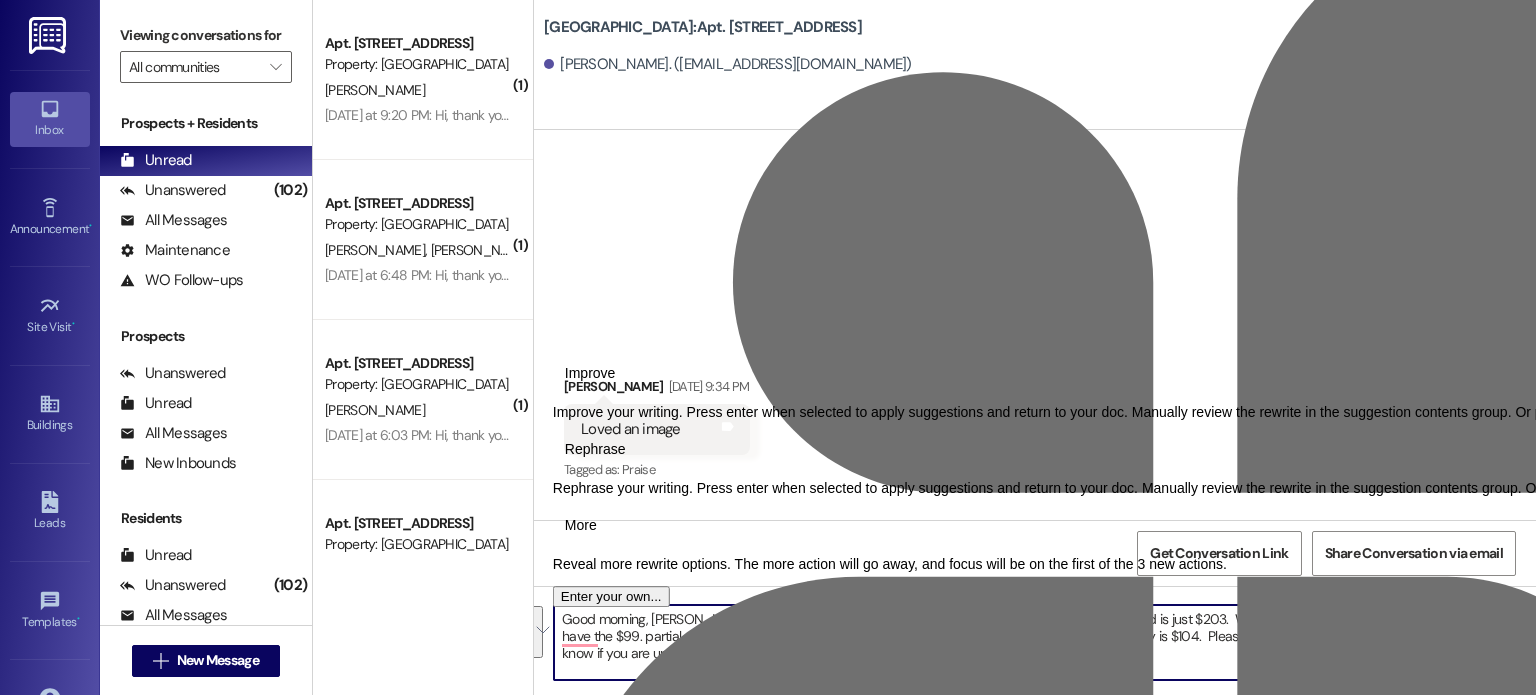 type on "Good morning, [PERSON_NAME].  We completed your ledger corrections, and your total balance owed is just $203.  We still have the $99. partial payment refused previously, so all you need to pay to get caught up through July is $104.  Please let me know if you are unable to remit this [DATE].  Thank you." 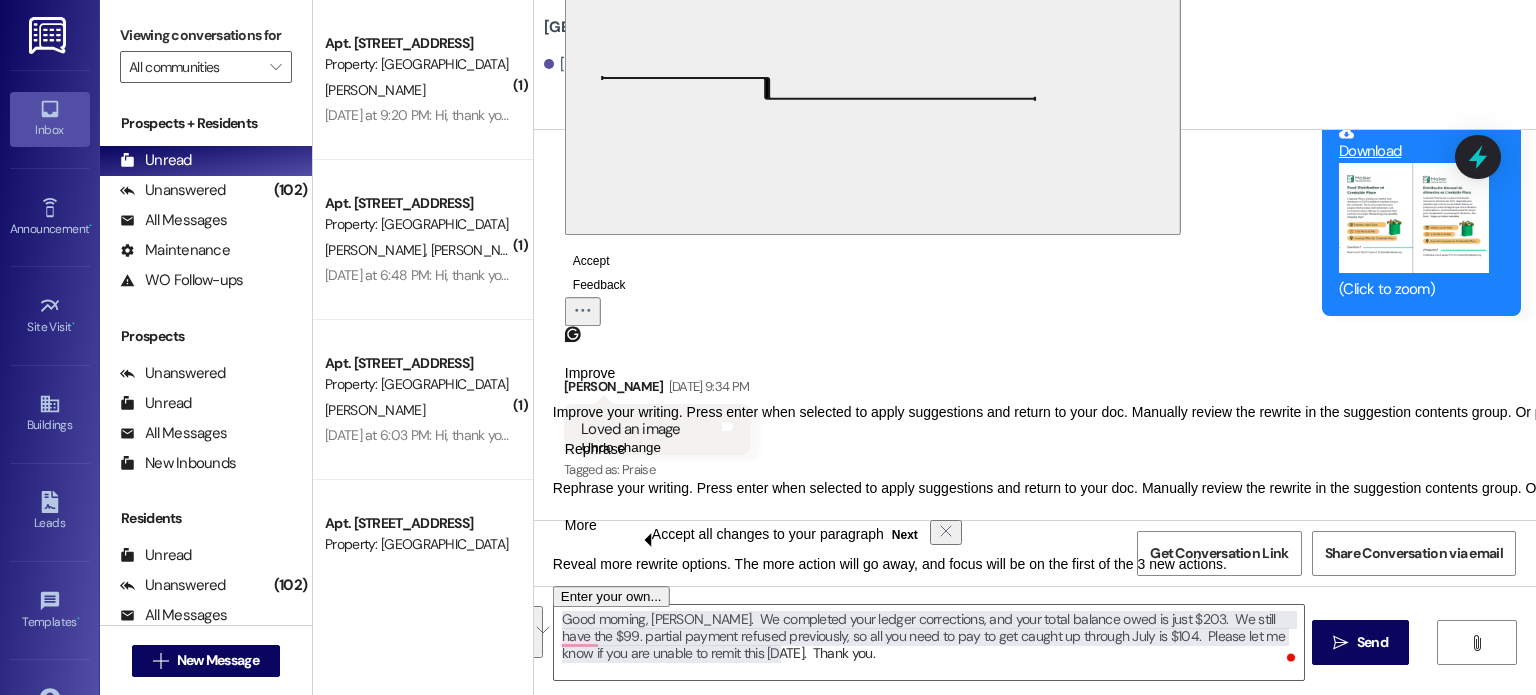 click on "that was refused earlier, so the amount" 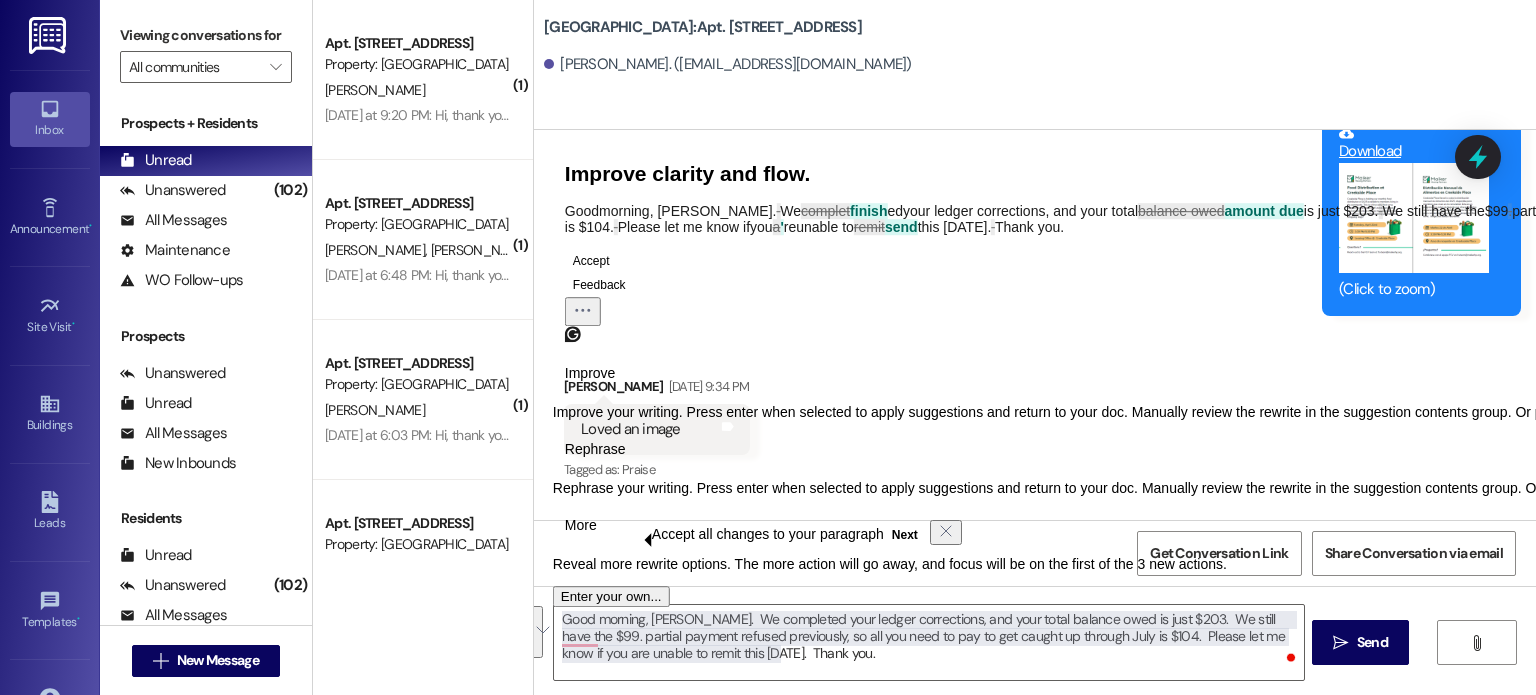 click on "Next" at bounding box center [905, 535] 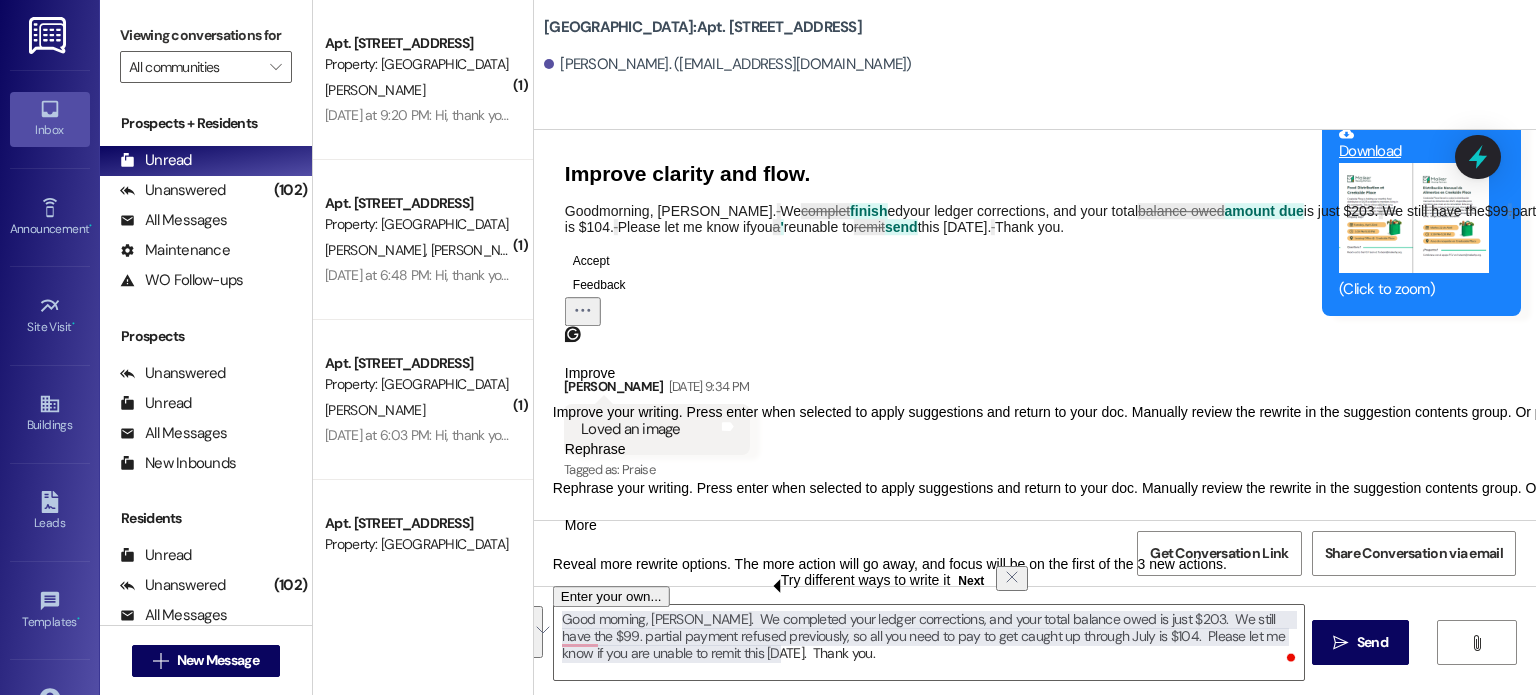 click on "Next" at bounding box center [971, 581] 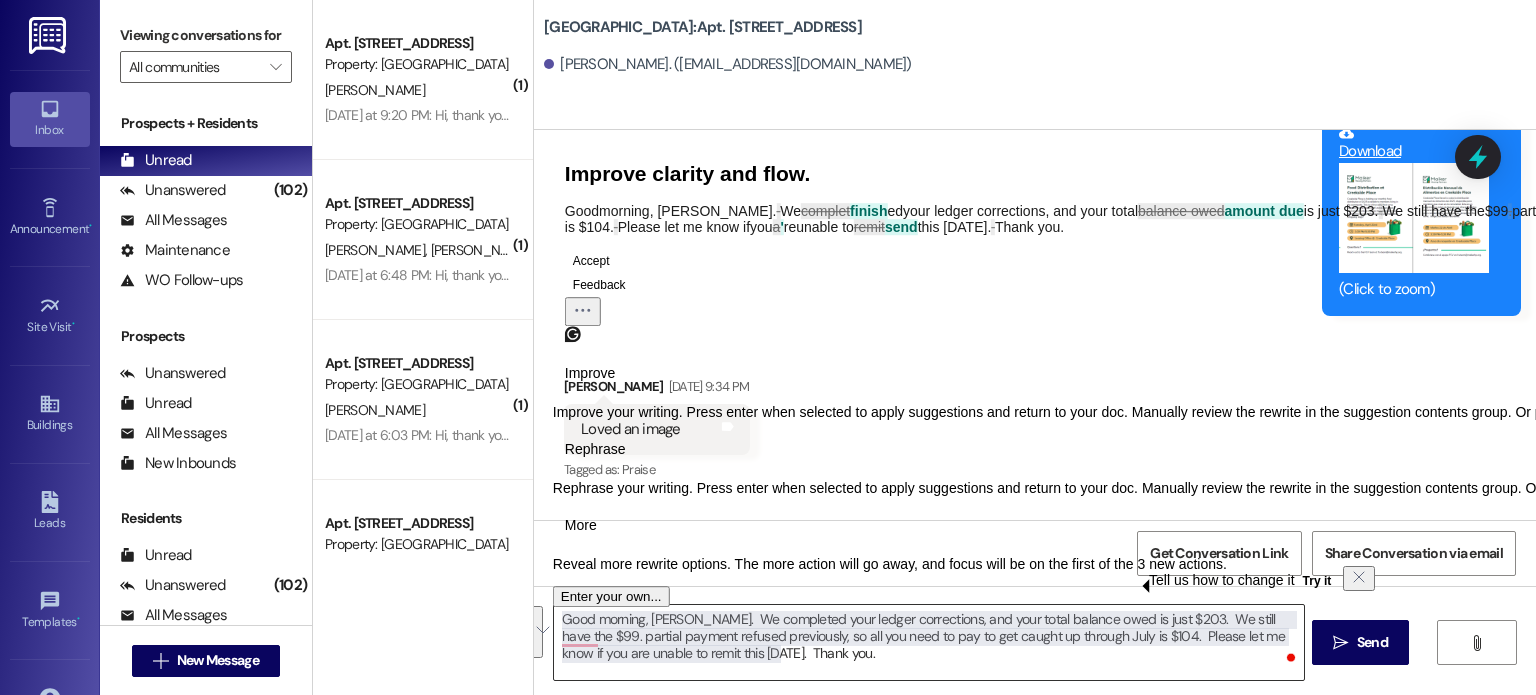 click on "Good morning, [PERSON_NAME].  We completed your ledger corrections, and your total balance owed is just $203.  We still have the $99. partial payment refused previously, so all you need to pay to get caught up through July is $104.  Please let me know if you are unable to remit this [DATE].  Thank you." at bounding box center (928, 642) 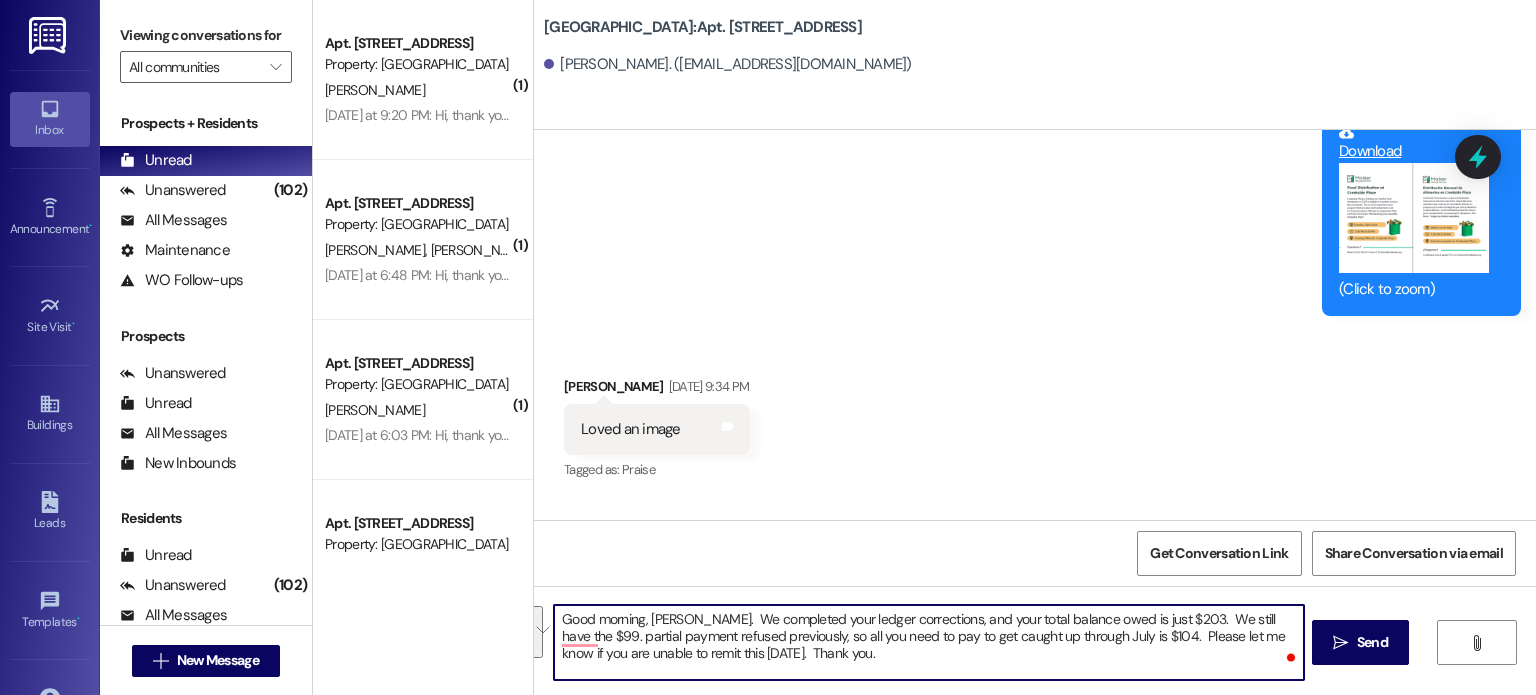 drag, startPoint x: 788, startPoint y: 653, endPoint x: 540, endPoint y: 609, distance: 251.87299 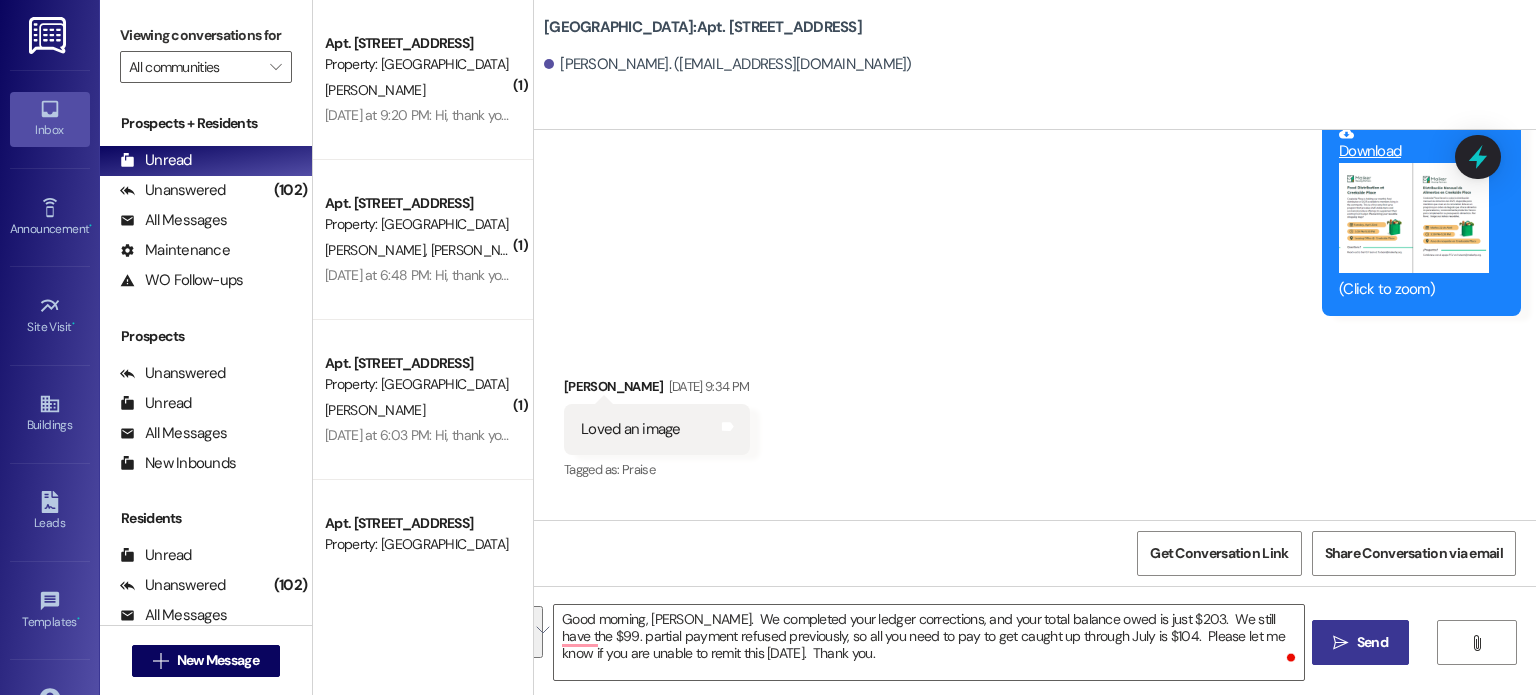 click on "" at bounding box center (1340, 643) 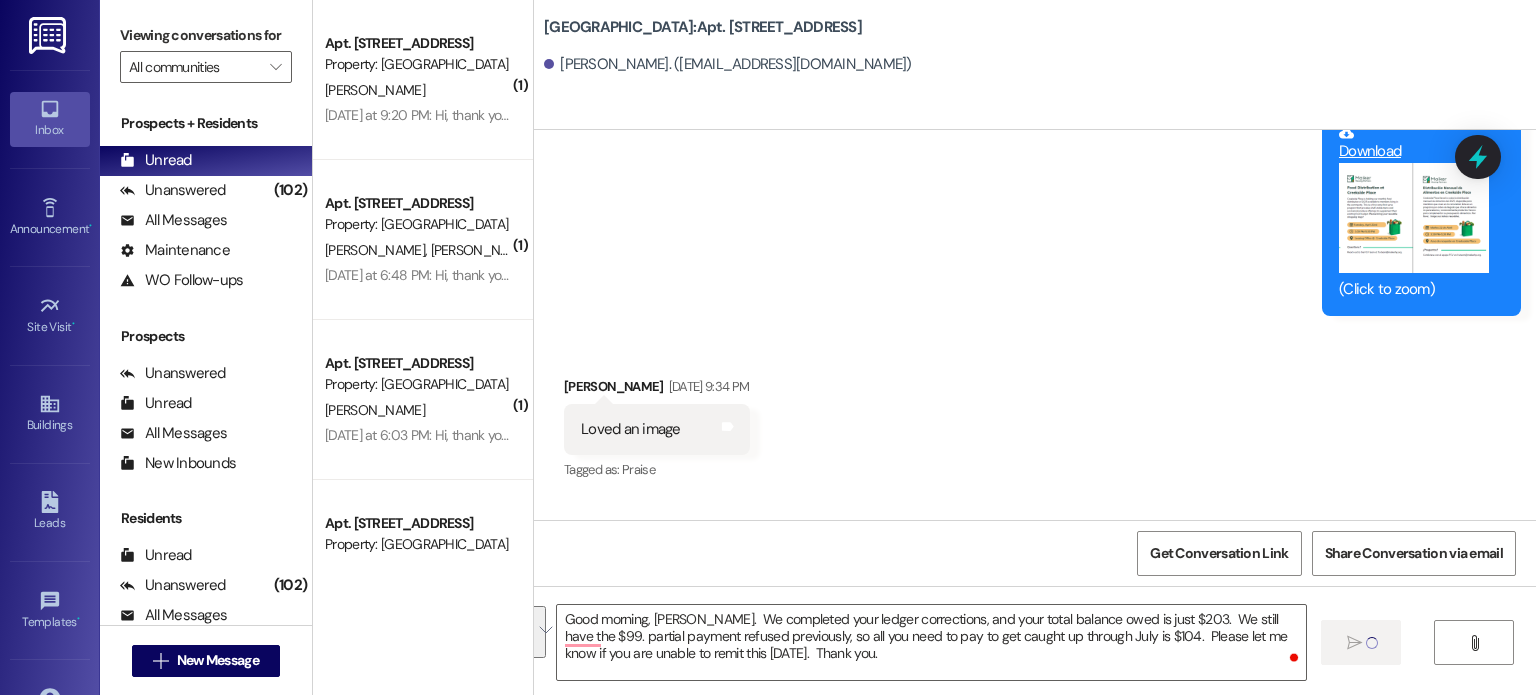 type 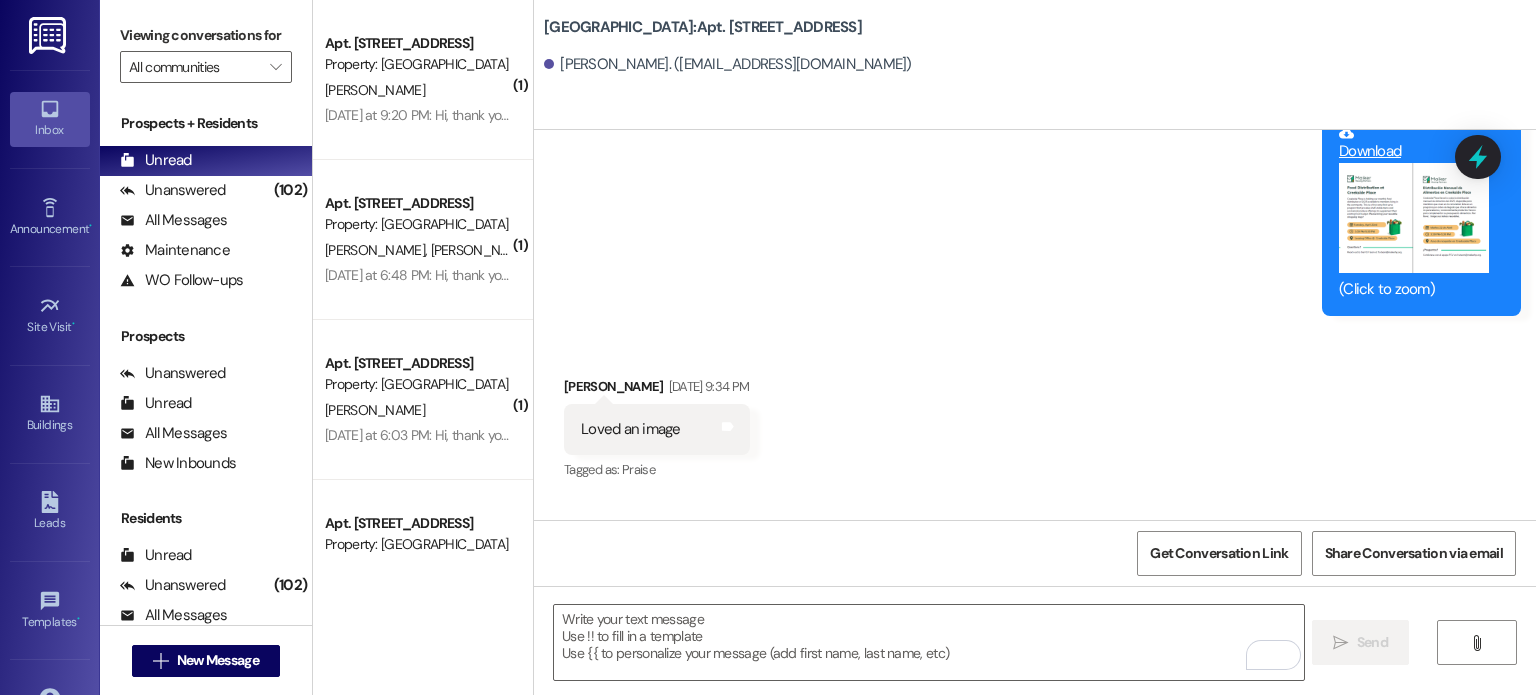 click at bounding box center [49, 35] 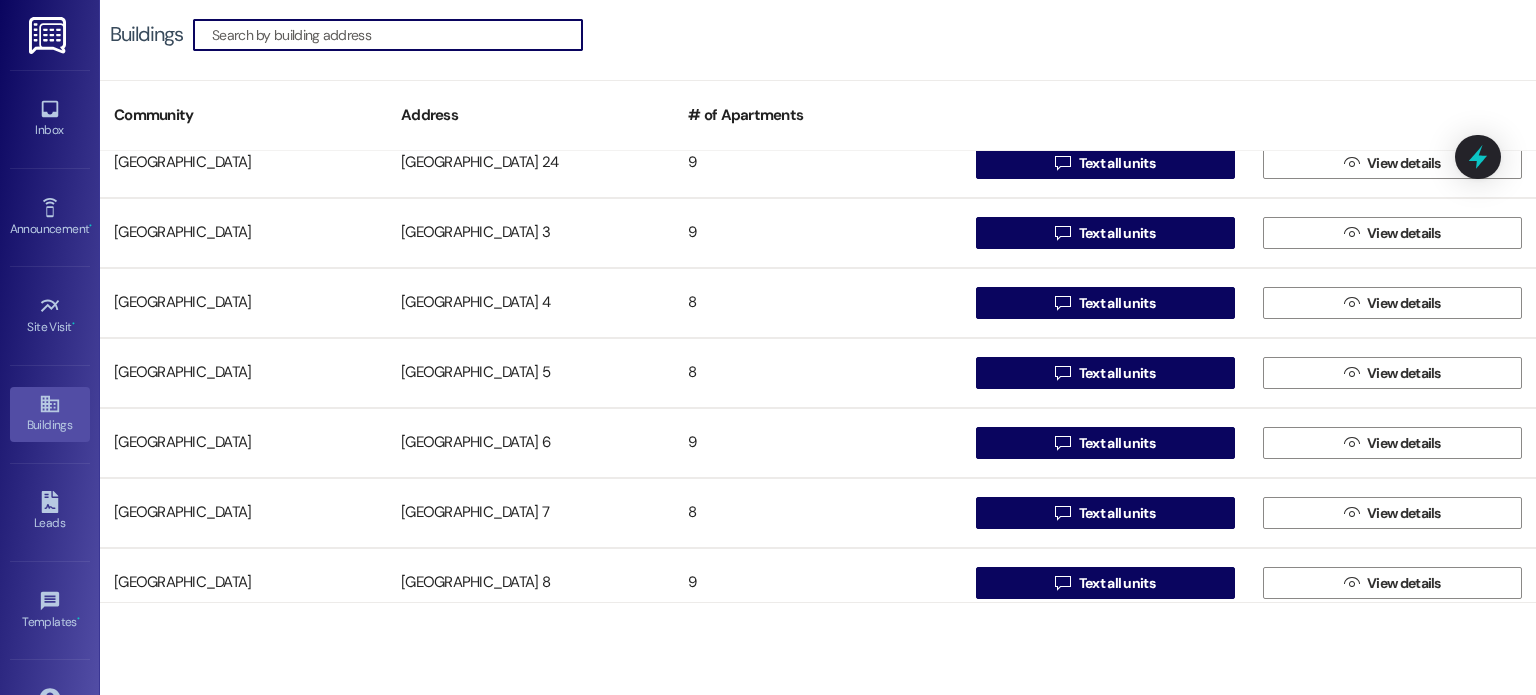 scroll, scrollTop: 1400, scrollLeft: 0, axis: vertical 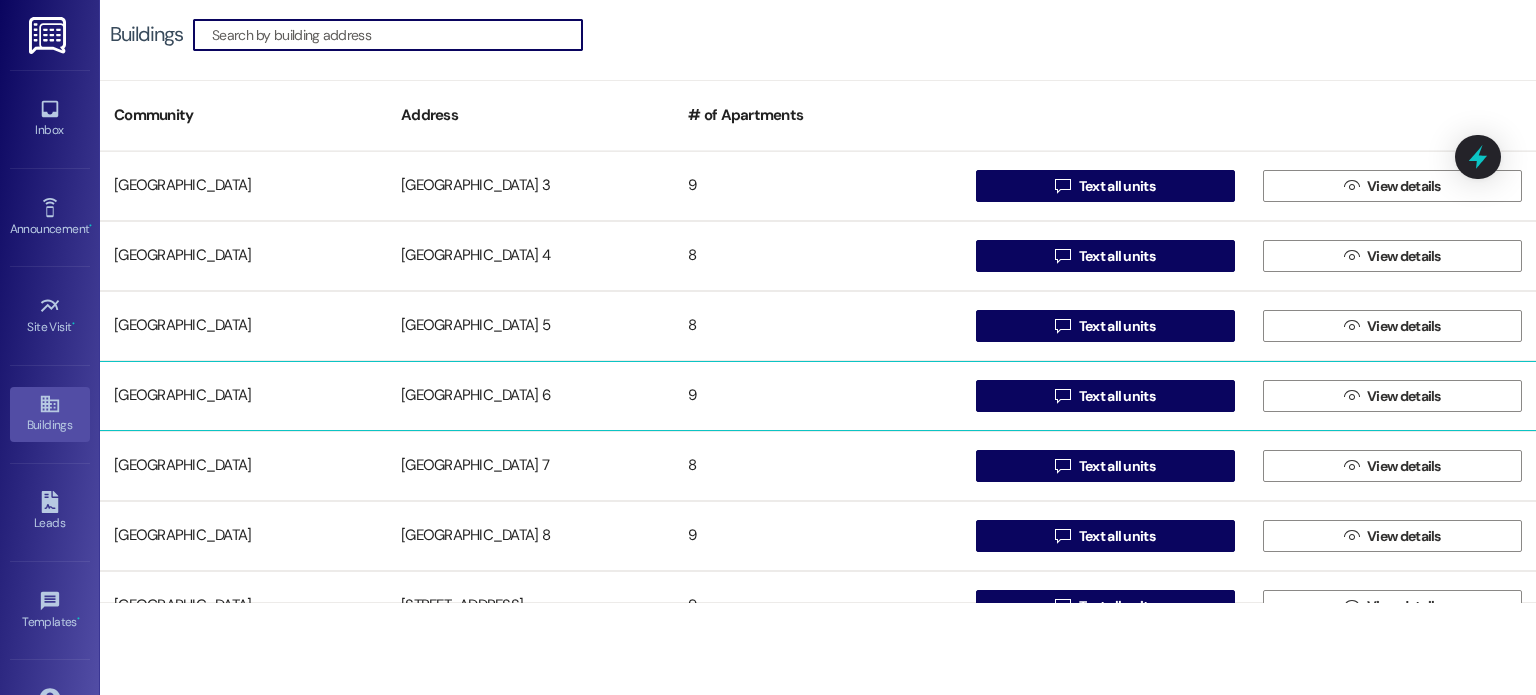 click on "[GEOGRAPHIC_DATA] 6" at bounding box center (530, 396) 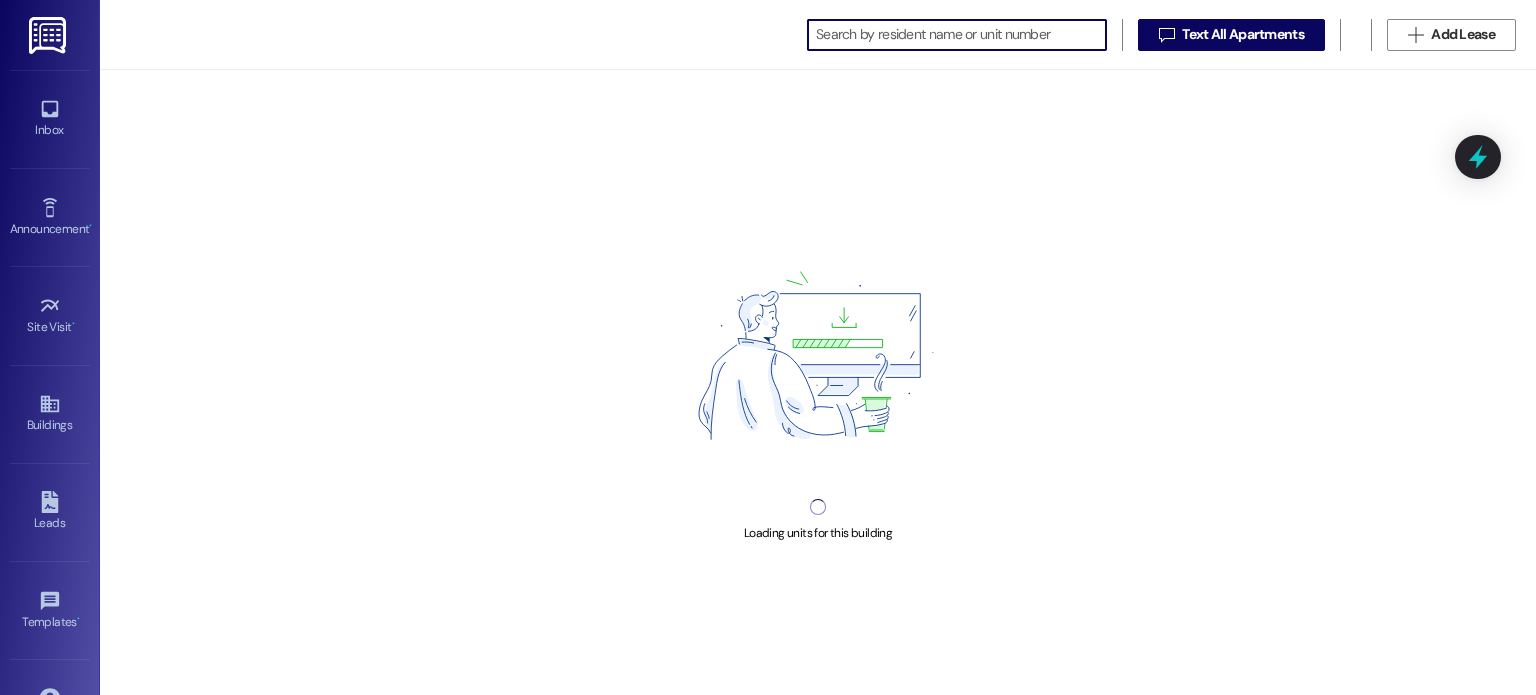 scroll, scrollTop: 0, scrollLeft: 0, axis: both 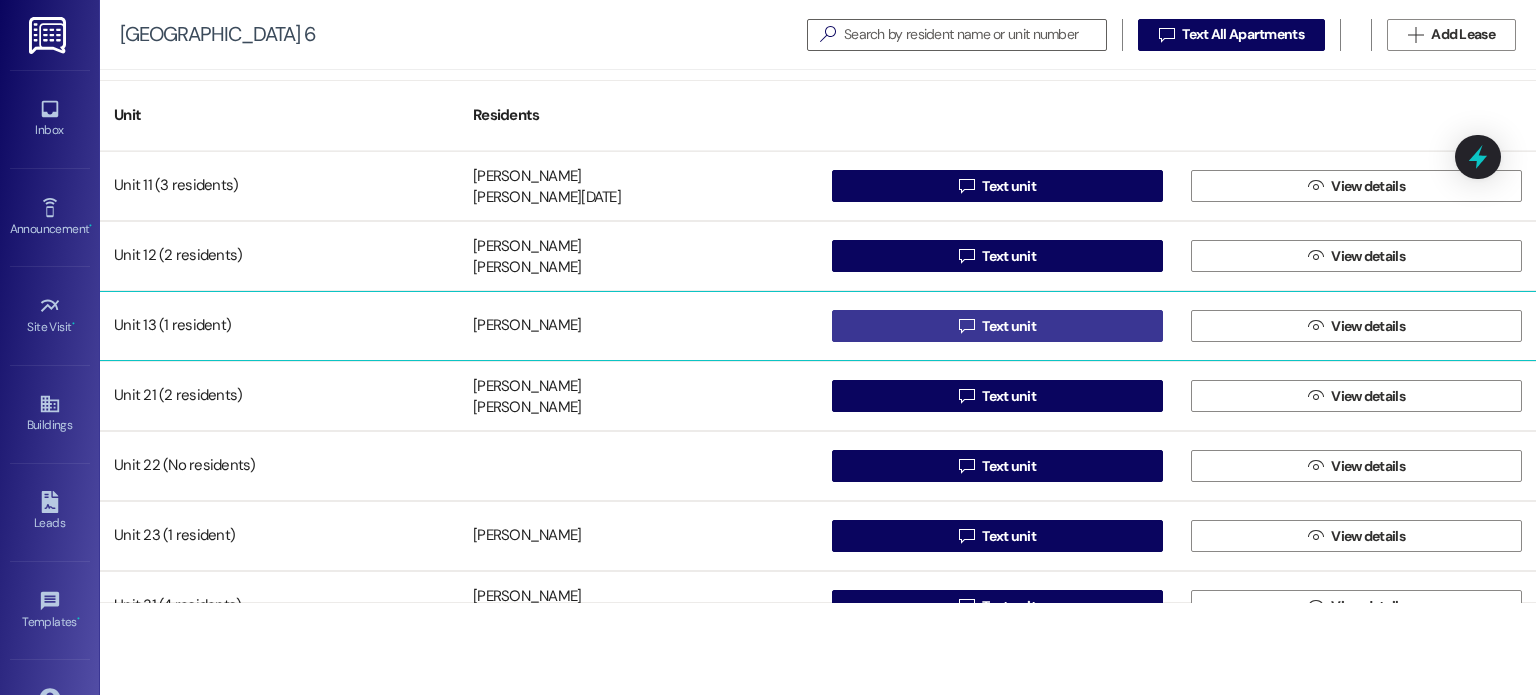 click on " Text unit" at bounding box center (997, 326) 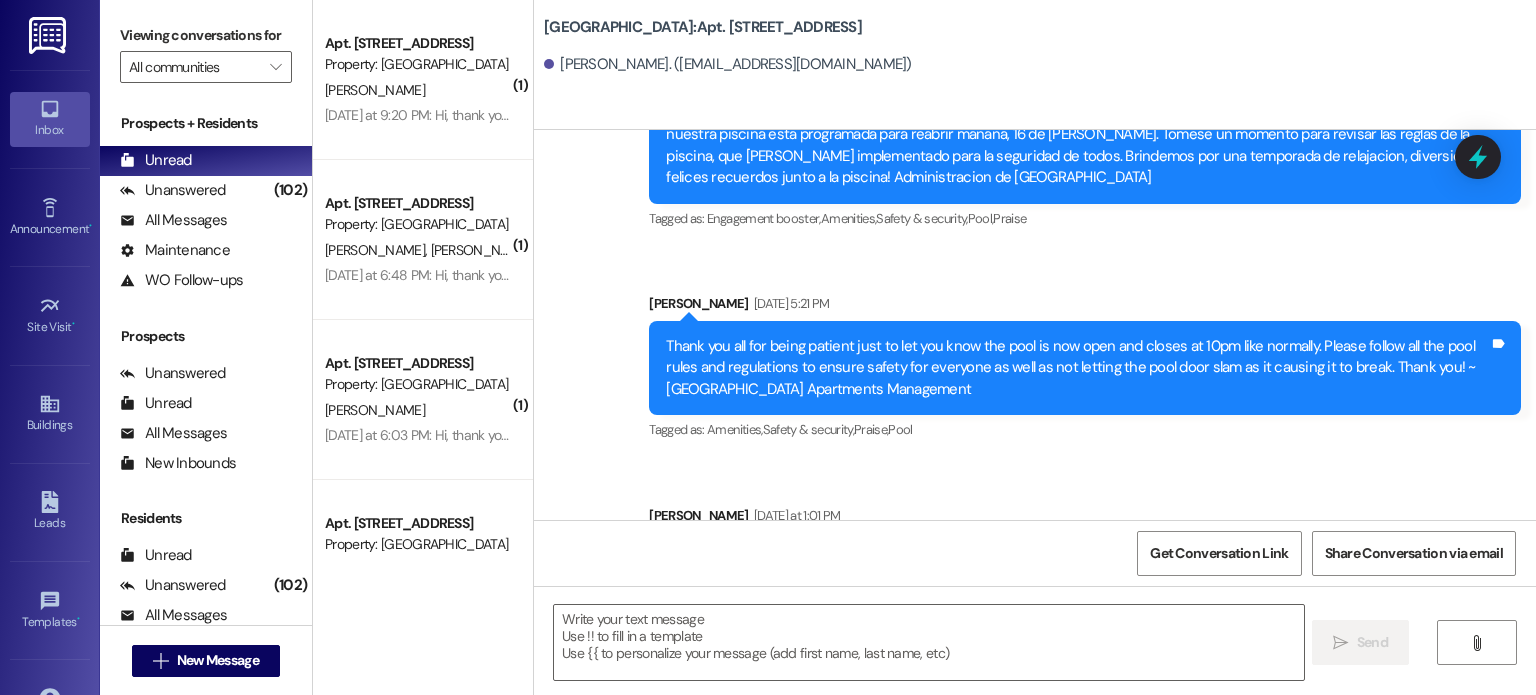 scroll, scrollTop: 17065, scrollLeft: 0, axis: vertical 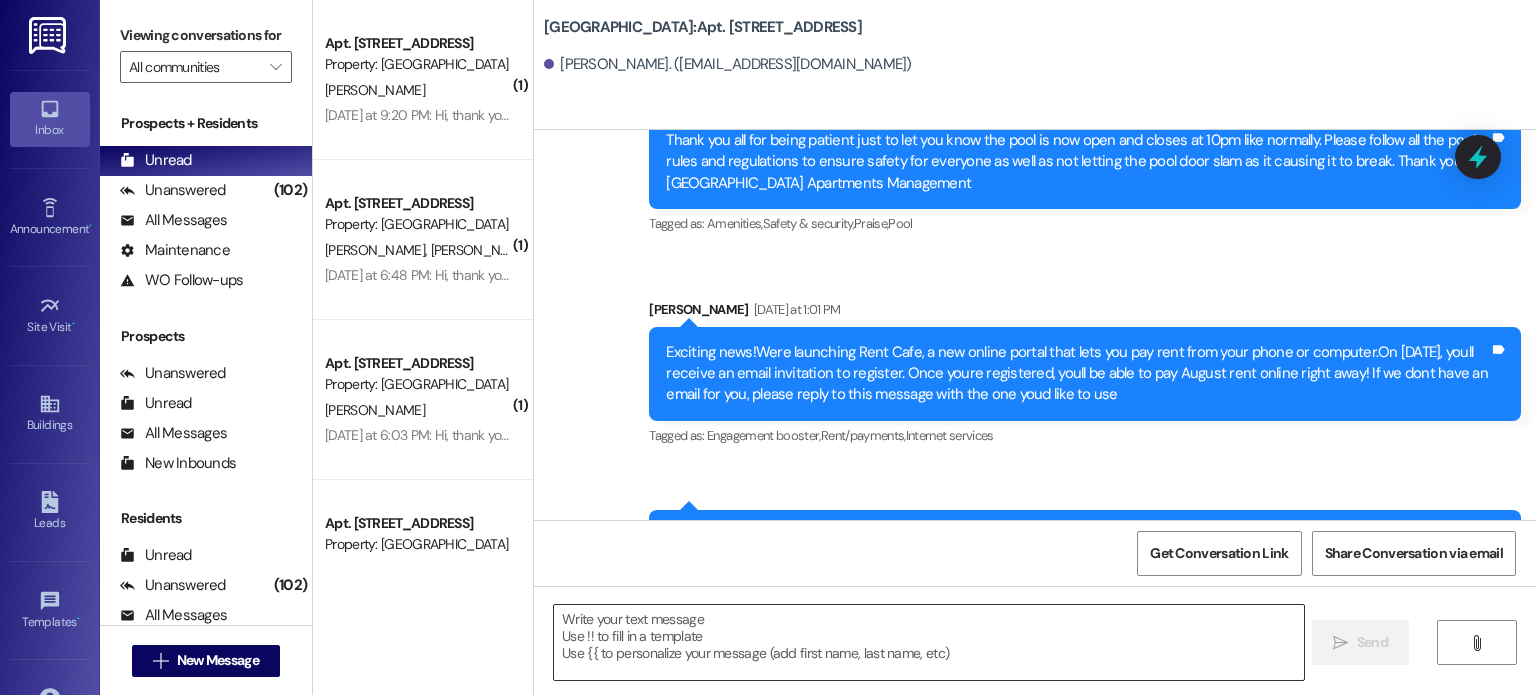click at bounding box center [928, 642] 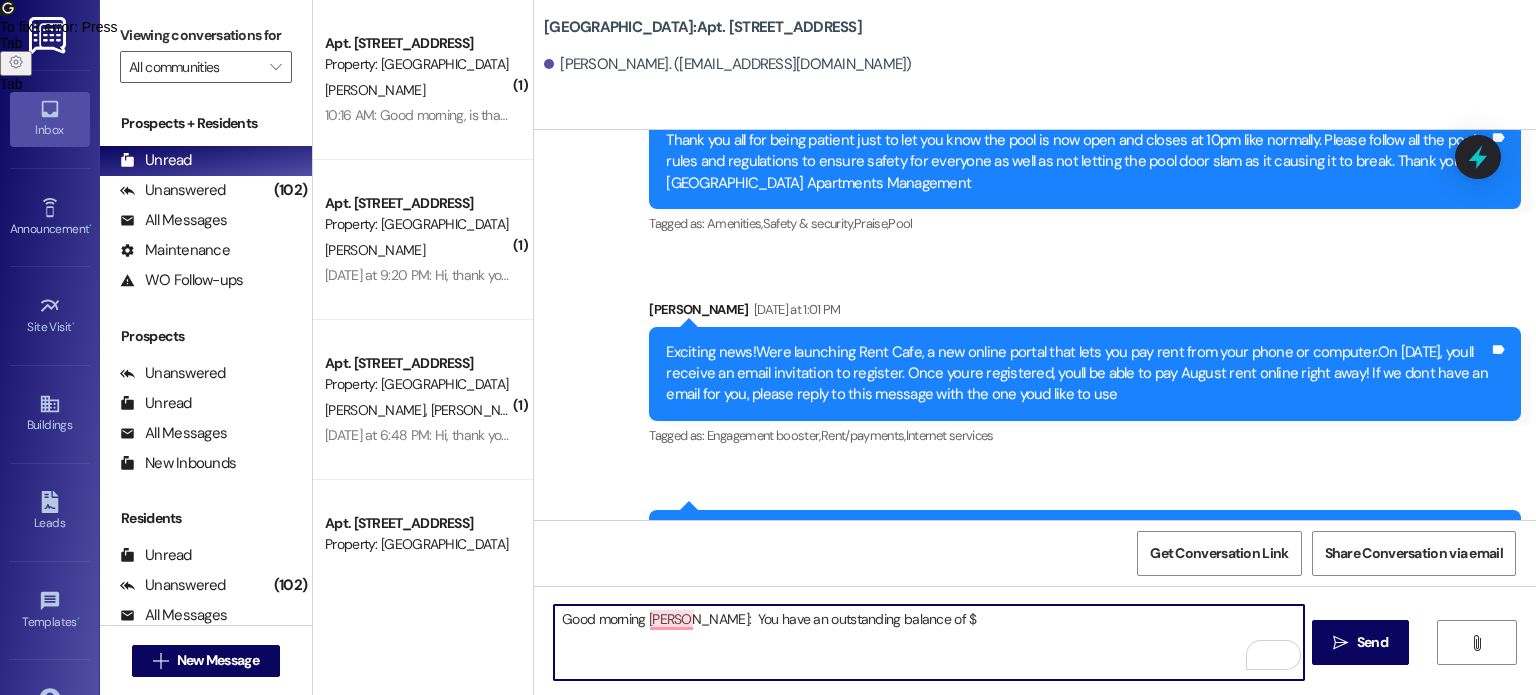 click on "Good morning [PERSON_NAME]:  You have an outstanding balance of $" at bounding box center (928, 642) 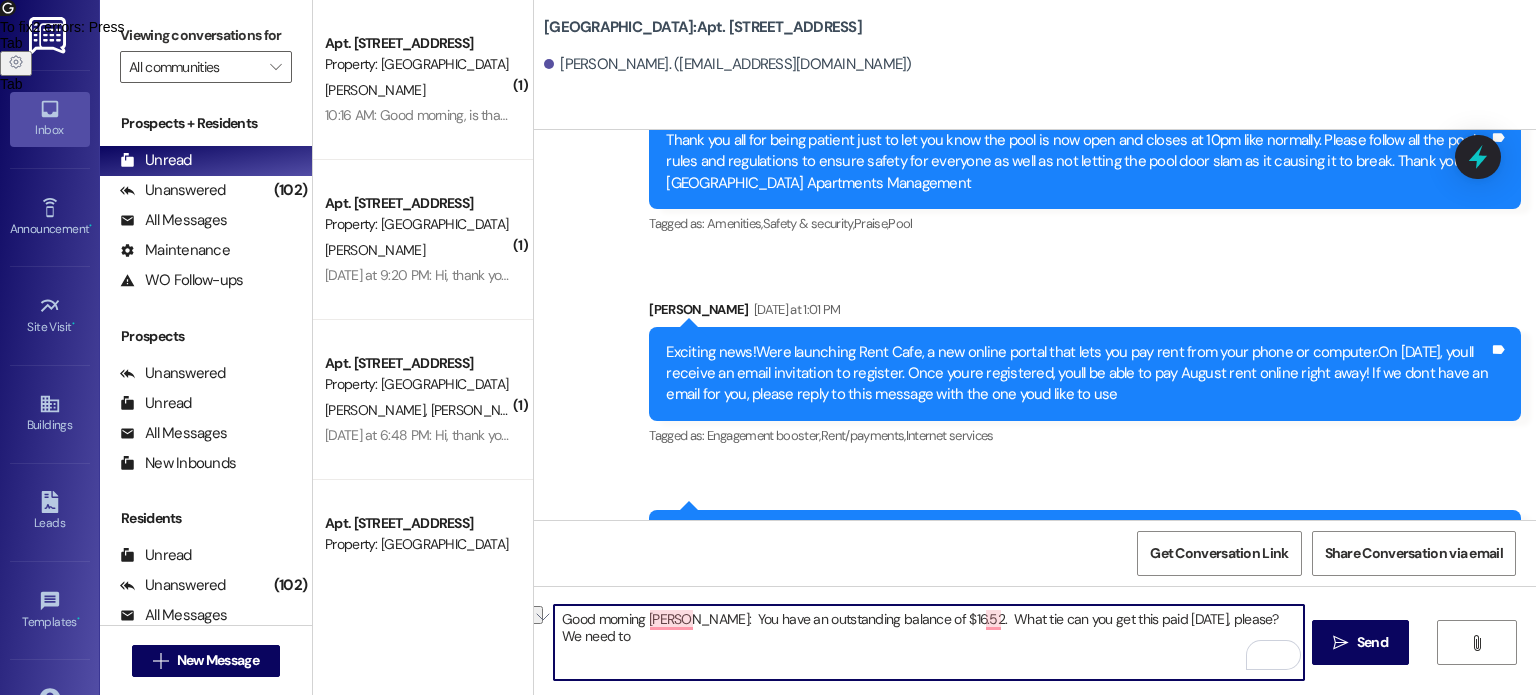 drag, startPoint x: 1281, startPoint y: 617, endPoint x: 940, endPoint y: 623, distance: 341.0528 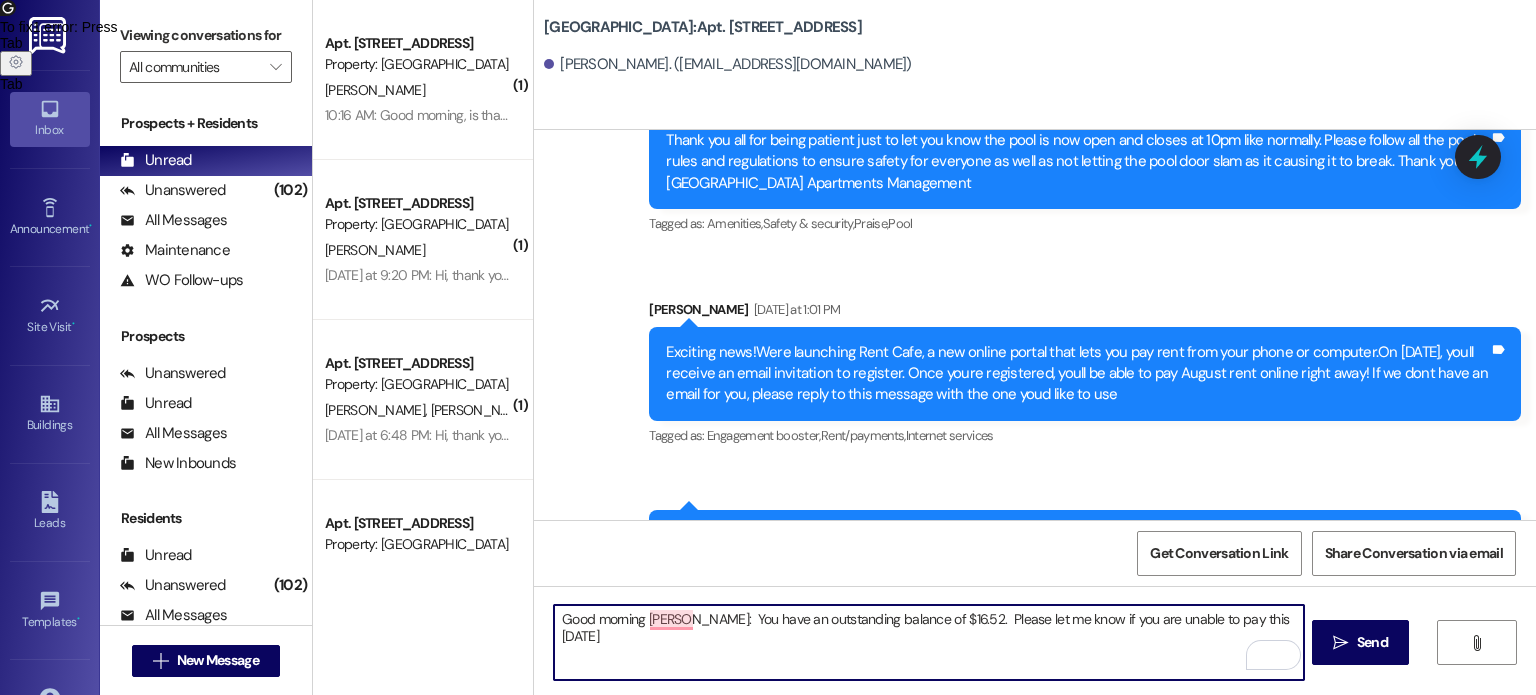 drag, startPoint x: 713, startPoint y: 618, endPoint x: 737, endPoint y: 621, distance: 24.186773 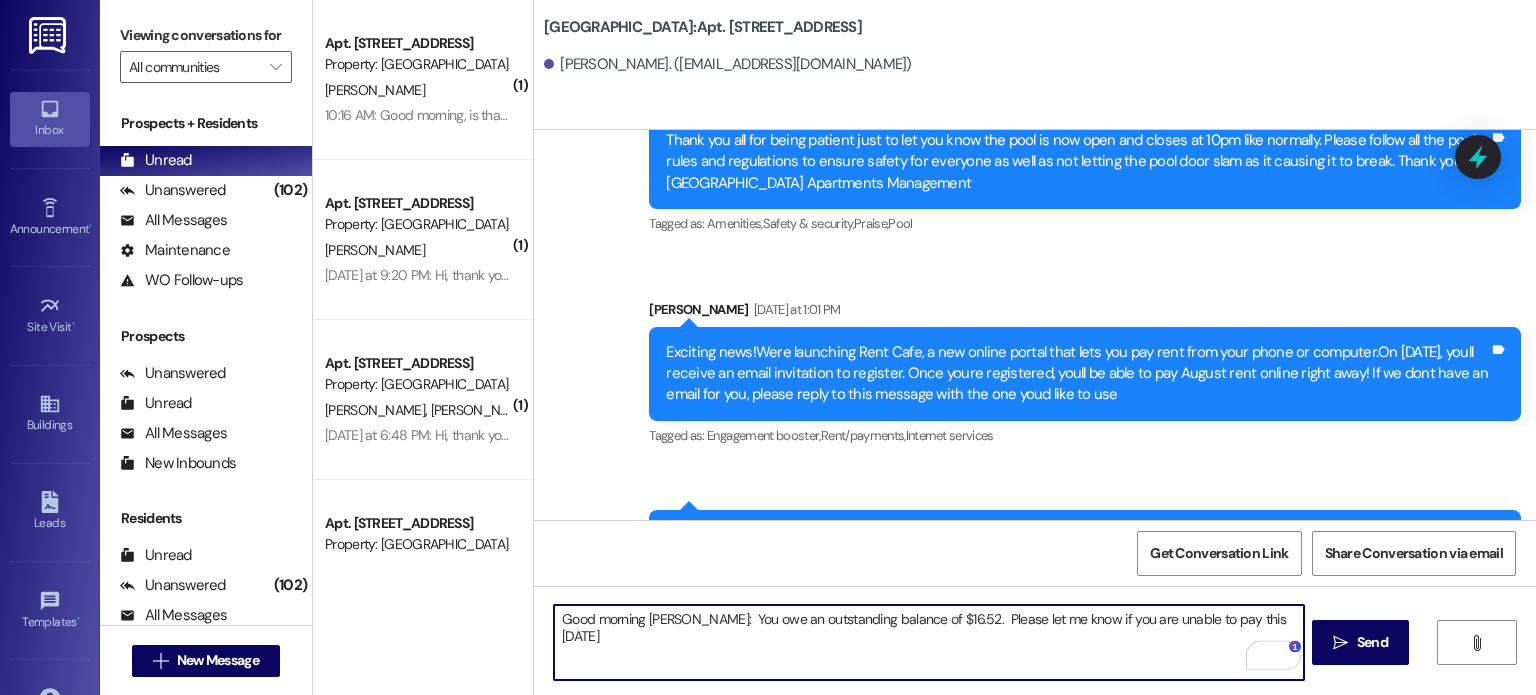 click on "Good morning [PERSON_NAME]:  You owe an outstanding balance of $16.52.  Please let me know if you are unable to pay this [DATE]" at bounding box center [928, 642] 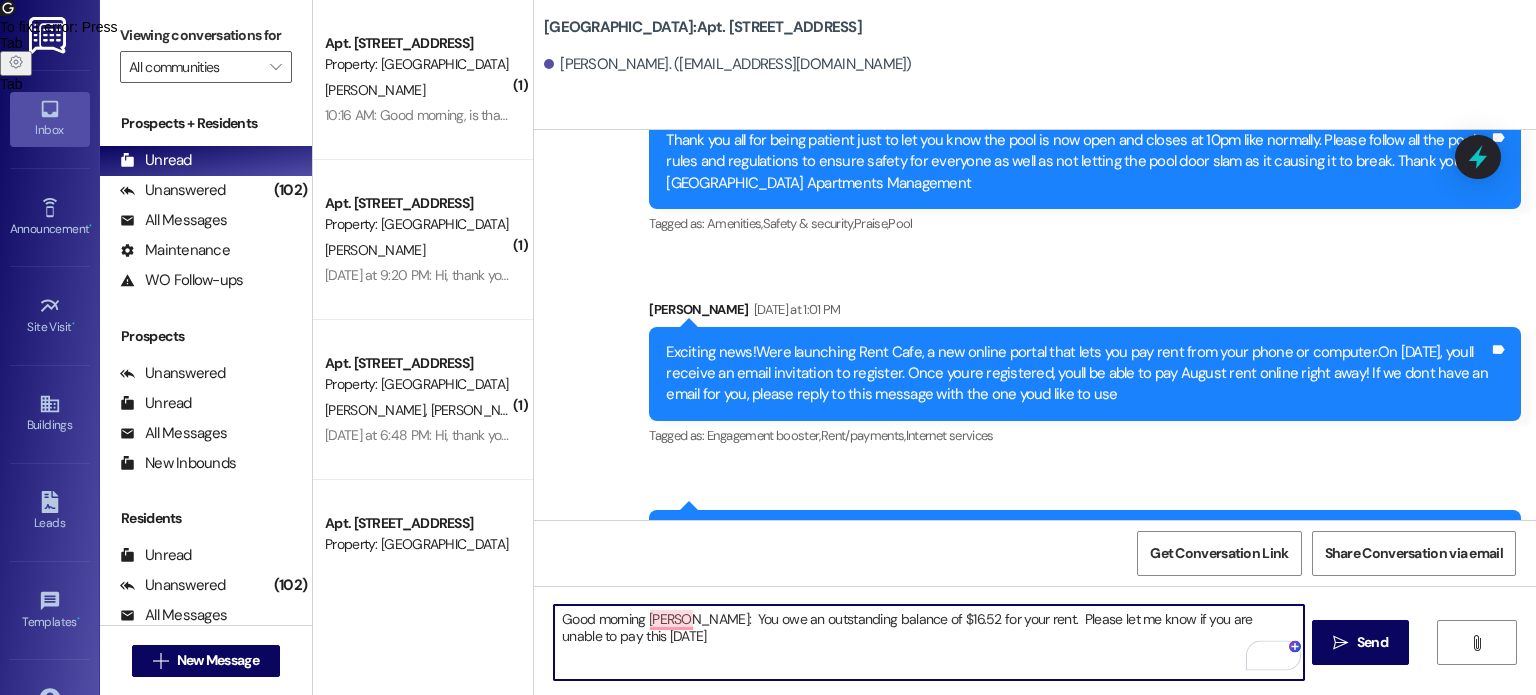 click on "Good morning [PERSON_NAME]:  You owe an outstanding balance of $16.52 for your rent.  Please let me know if you are unable to pay this [DATE]" at bounding box center [928, 642] 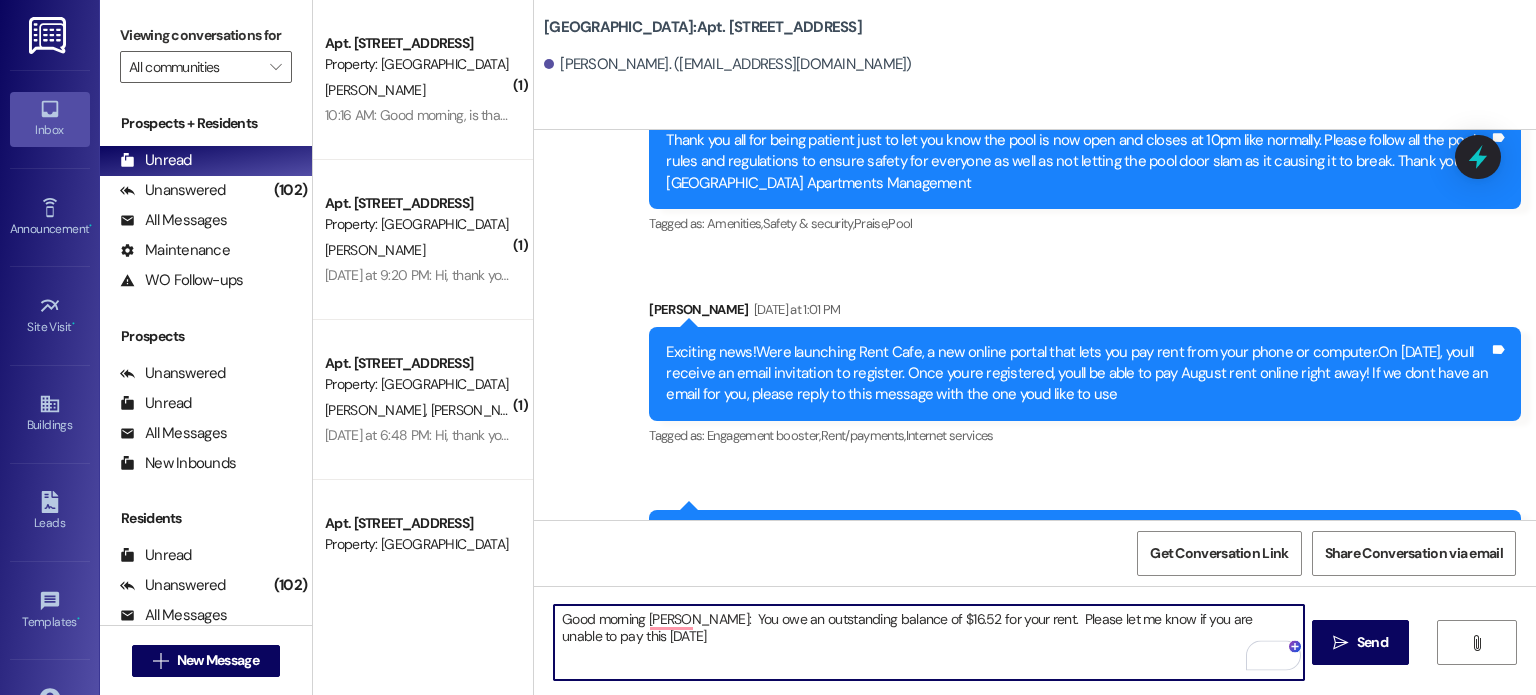 click on "Good morning [PERSON_NAME]:  You owe an outstanding balance of $16.52 for your rent.  Please let me know if you are unable to pay this [DATE]" at bounding box center (928, 642) 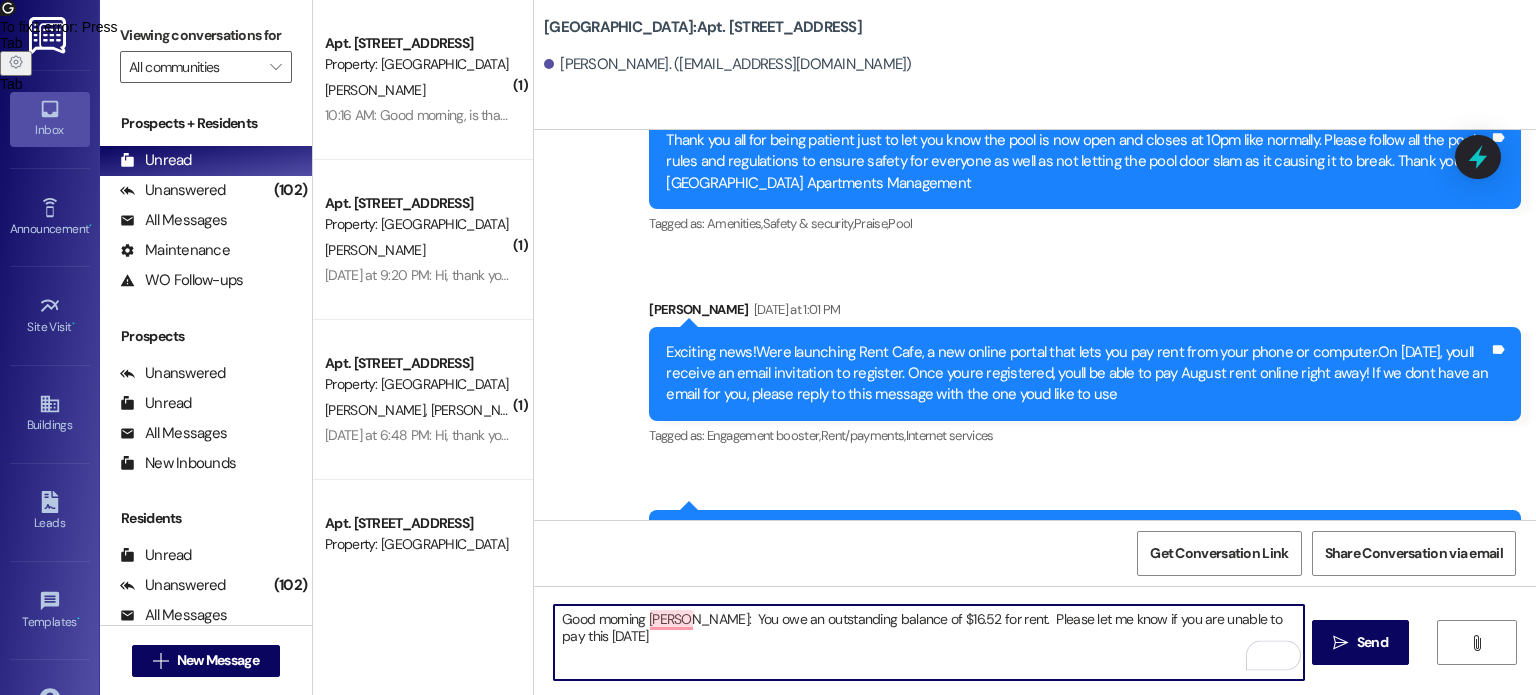 click on "Good morning [PERSON_NAME]:  You owe an outstanding balance of $16.52 for rent.  Please let me know if you are unable to pay this [DATE]" at bounding box center (928, 642) 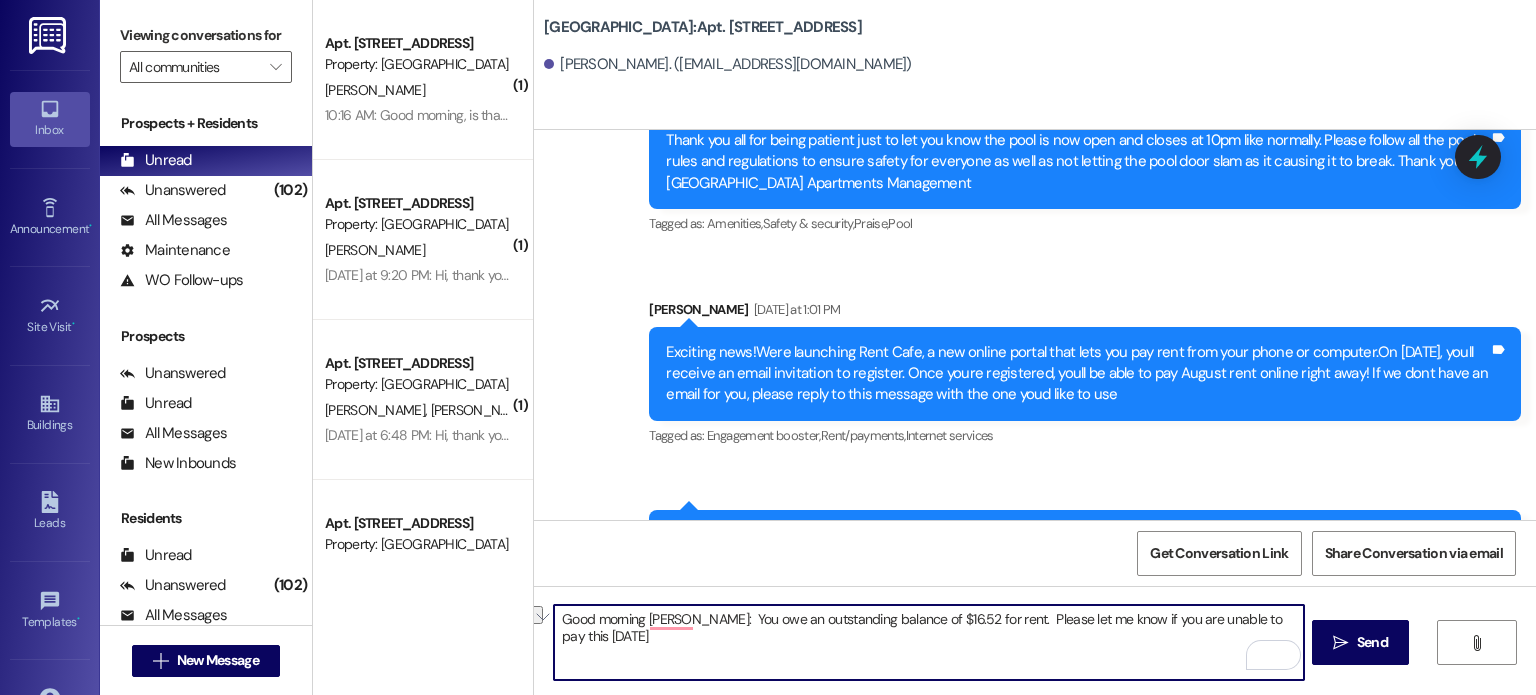 drag, startPoint x: 984, startPoint y: 615, endPoint x: 1101, endPoint y: 616, distance: 117.00427 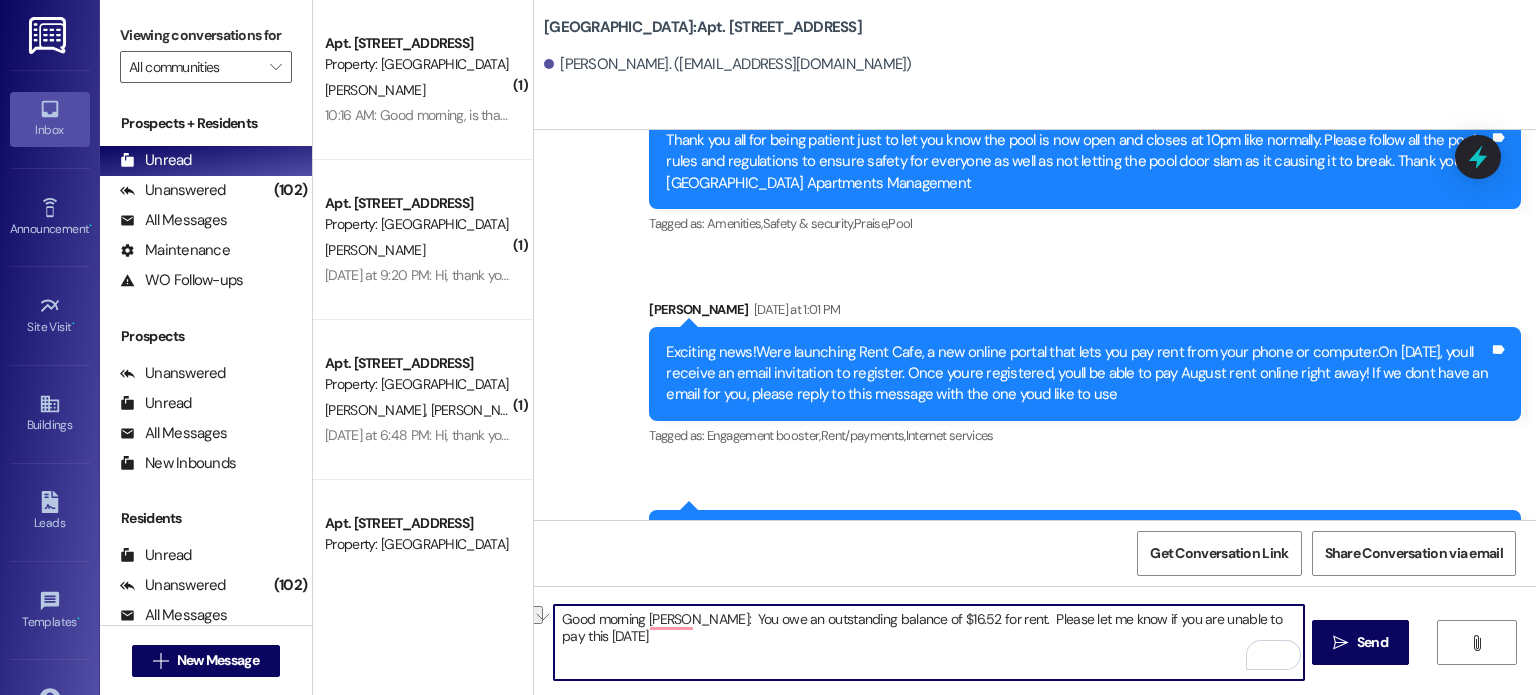 click on "Good morning [PERSON_NAME]:  You owe an outstanding balance of $16.52 for rent.  Please let me know if you are unable to pay this [DATE]" at bounding box center (928, 642) 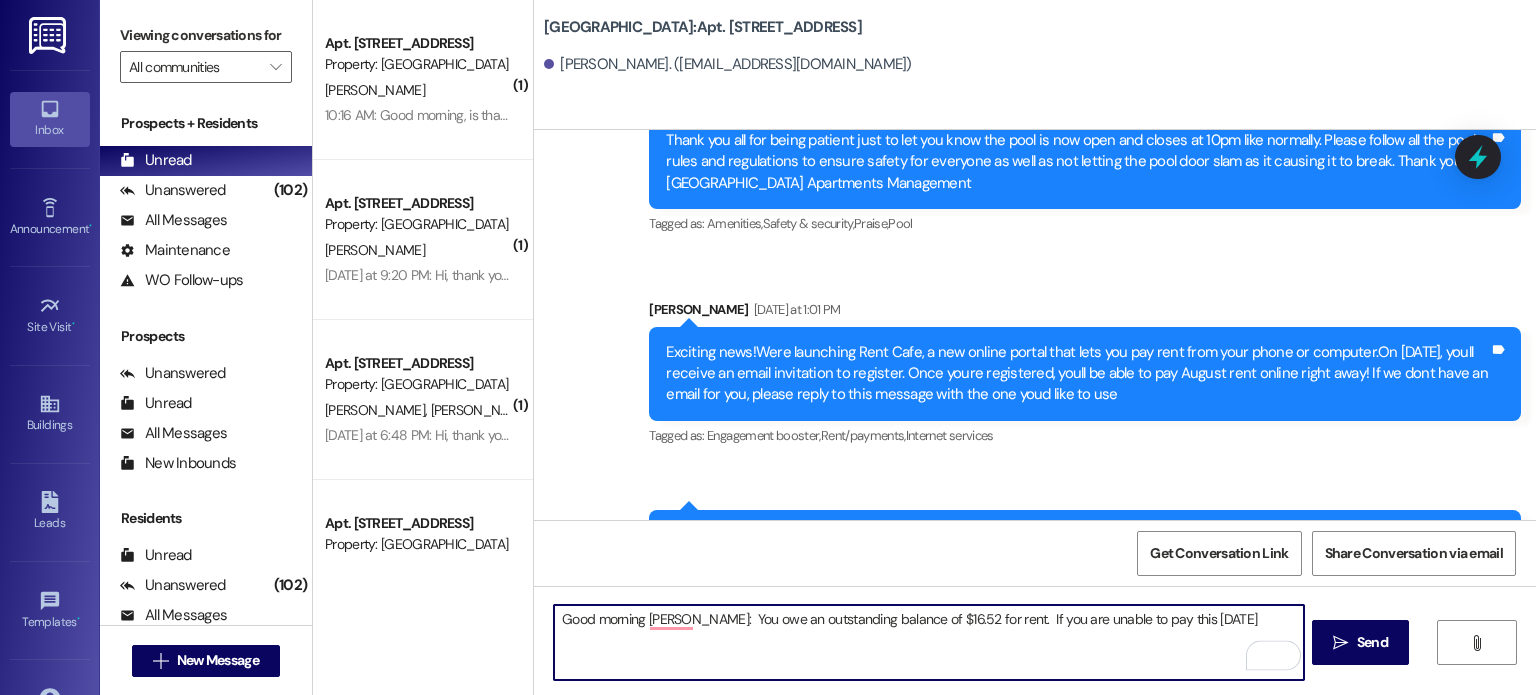 click on "Good morning [PERSON_NAME]:  You owe an outstanding balance of $16.52 for rent.  If you are unable to pay this [DATE]" at bounding box center [928, 642] 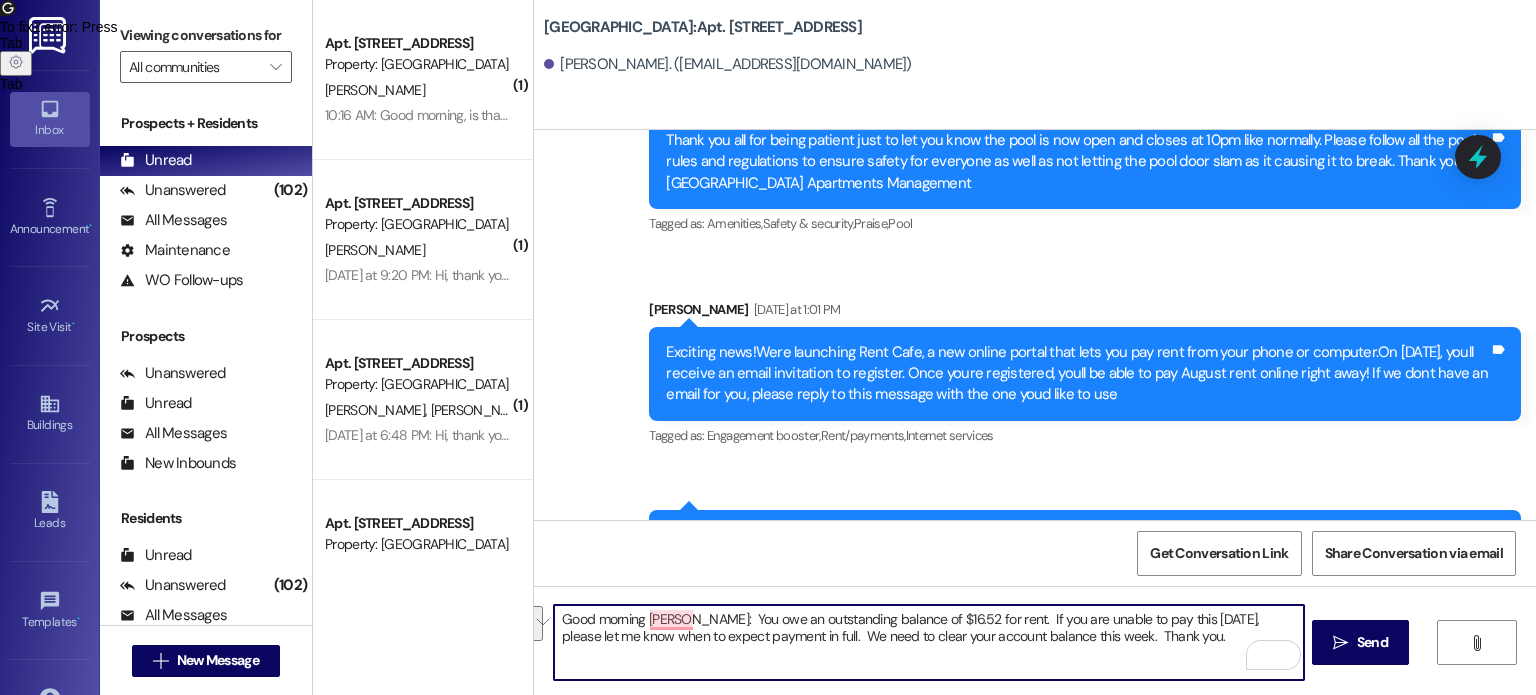 drag, startPoint x: 1143, startPoint y: 634, endPoint x: 611, endPoint y: 622, distance: 532.1353 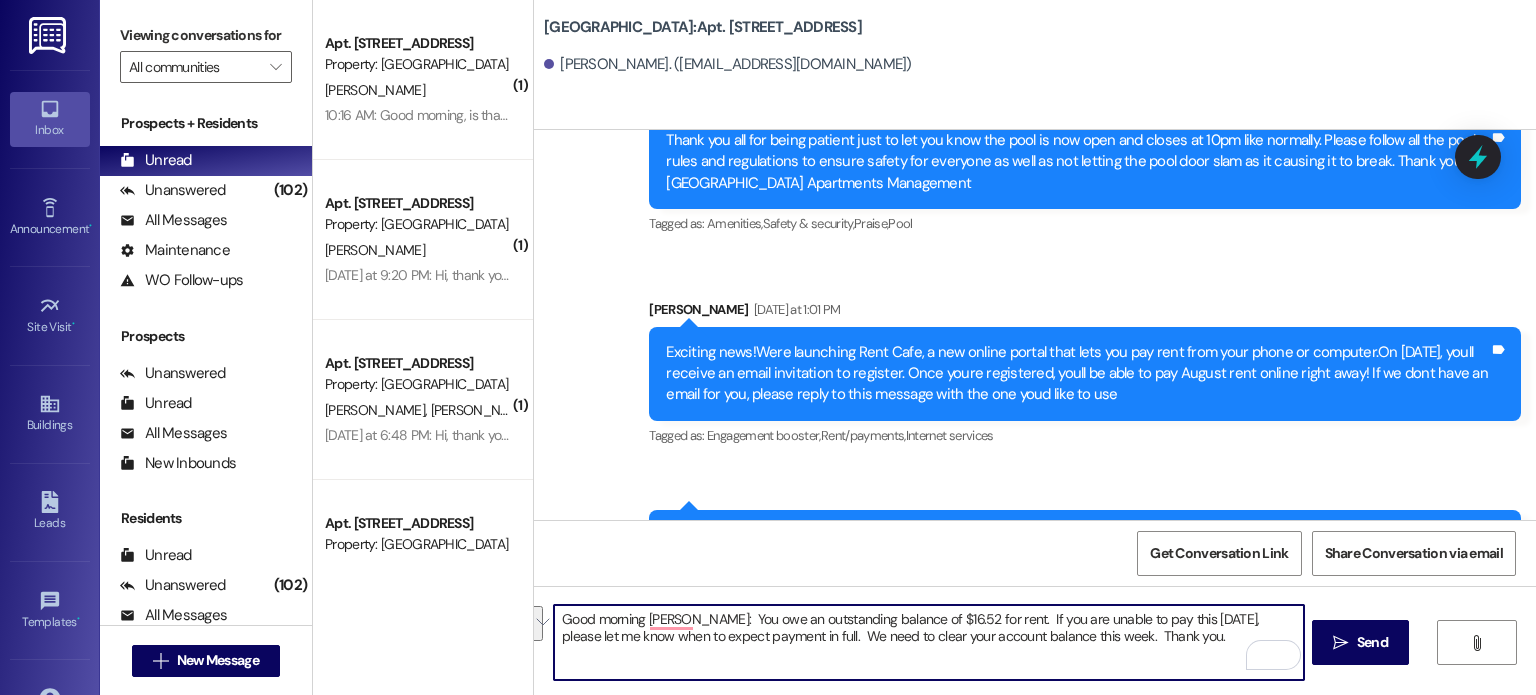 click on "Good morning [PERSON_NAME]:  You owe an outstanding balance of $16.52 for rent.  If you are unable to pay this [DATE], please let me know when to expect payment in full.  We need to clear your account balance this week.  Thank you." at bounding box center [928, 642] 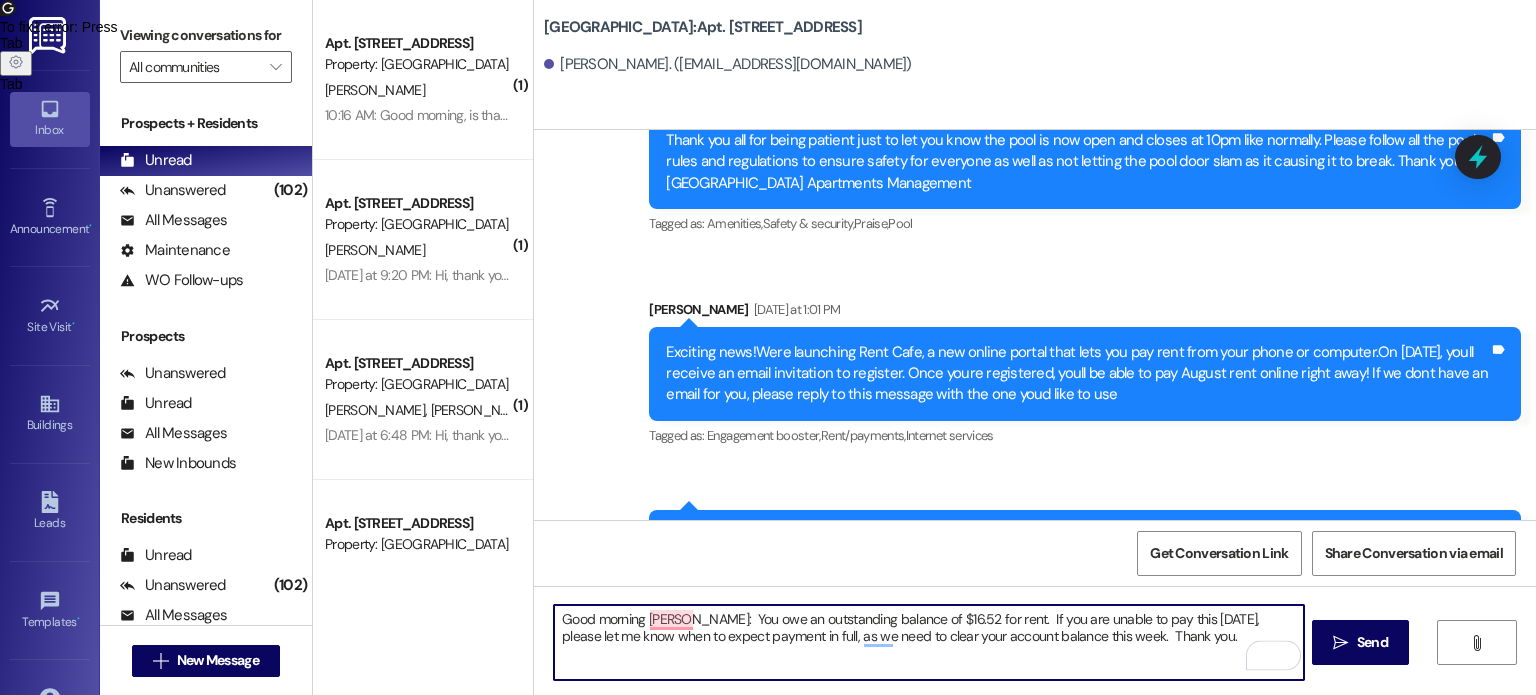 click on "Good morning [PERSON_NAME]:  You owe an outstanding balance of $16.52 for rent.  If you are unable to pay this [DATE], please let me know when to expect payment in full, as we need to clear your account balance this week.  Thank you." at bounding box center [928, 642] 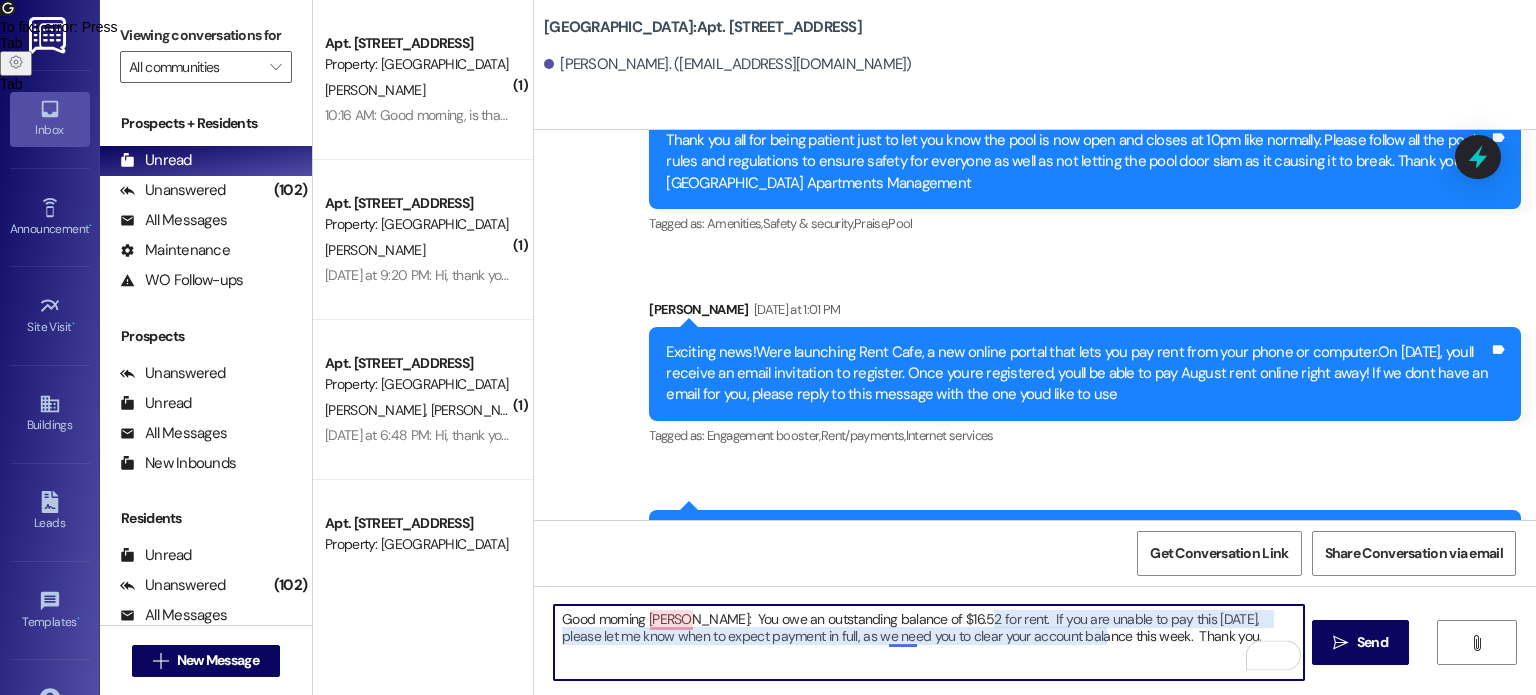 click on "Good morning [PERSON_NAME]:  You owe an outstanding balance of $16.52 for rent.  If you are unable to pay this [DATE], please let me know when to expect payment in full, as we need you to clear your account balance this week.  Thank you." at bounding box center [928, 642] 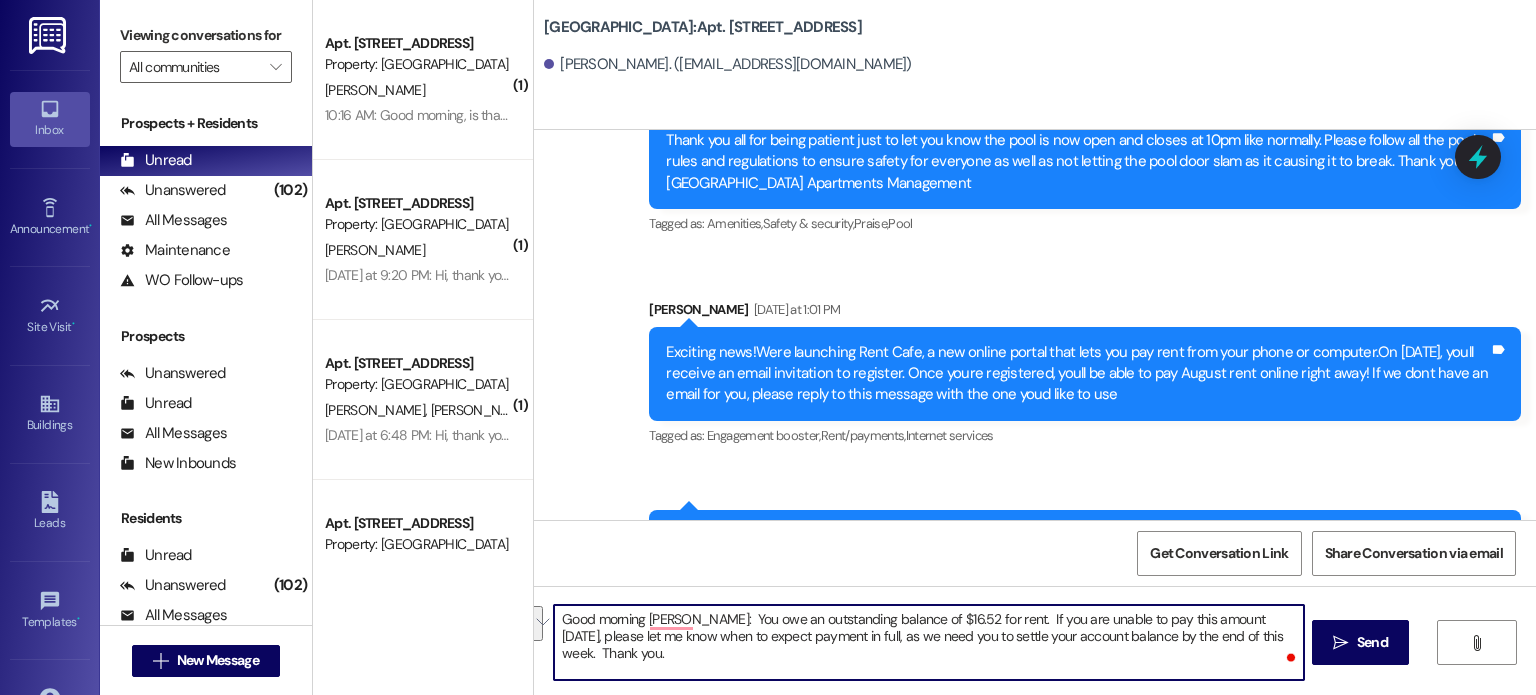 drag, startPoint x: 1284, startPoint y: 636, endPoint x: 525, endPoint y: 614, distance: 759.3188 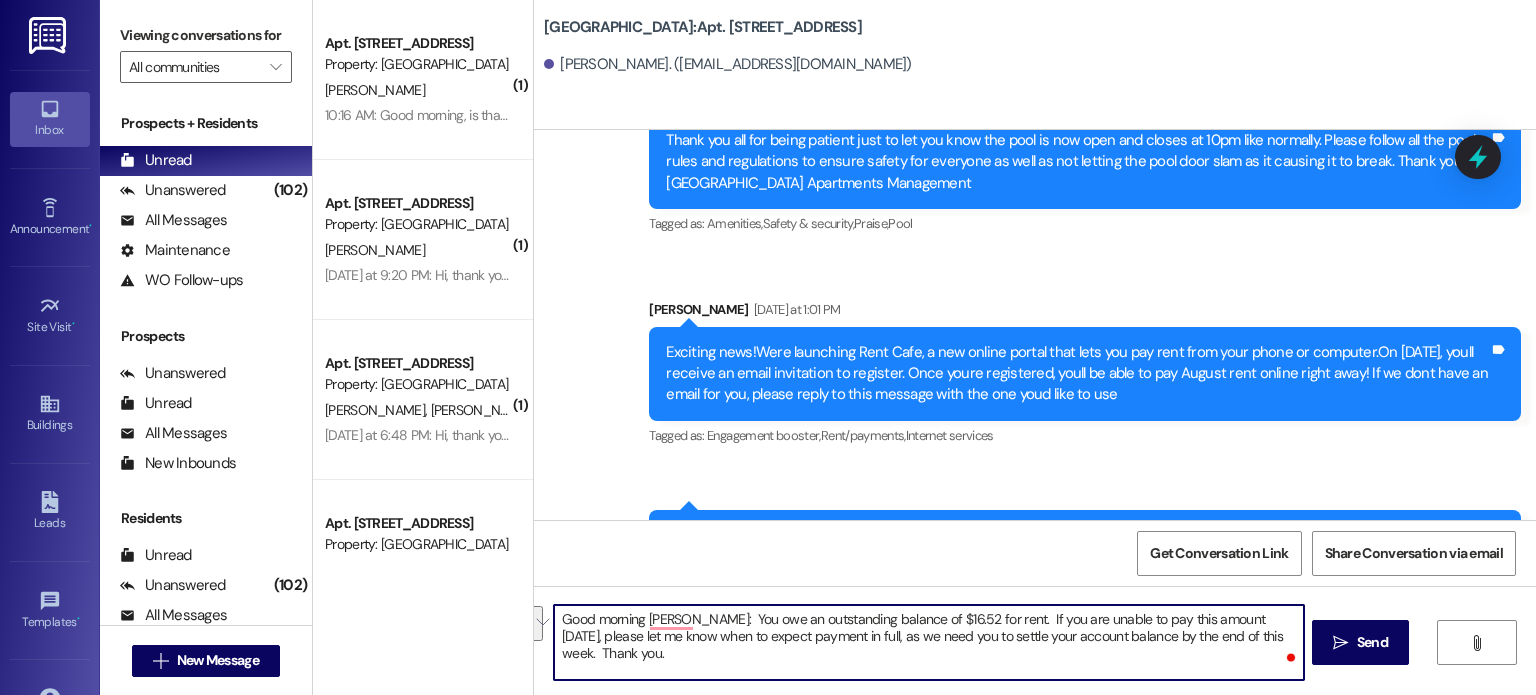 click on "Good morning [PERSON_NAME]:  You owe an outstanding balance of $16.52 for rent.  If you are unable to pay this amount [DATE], please let me know when to expect payment in full, as we need you to settle your account balance by the end of this week.  Thank you.  Send " at bounding box center (1035, 661) 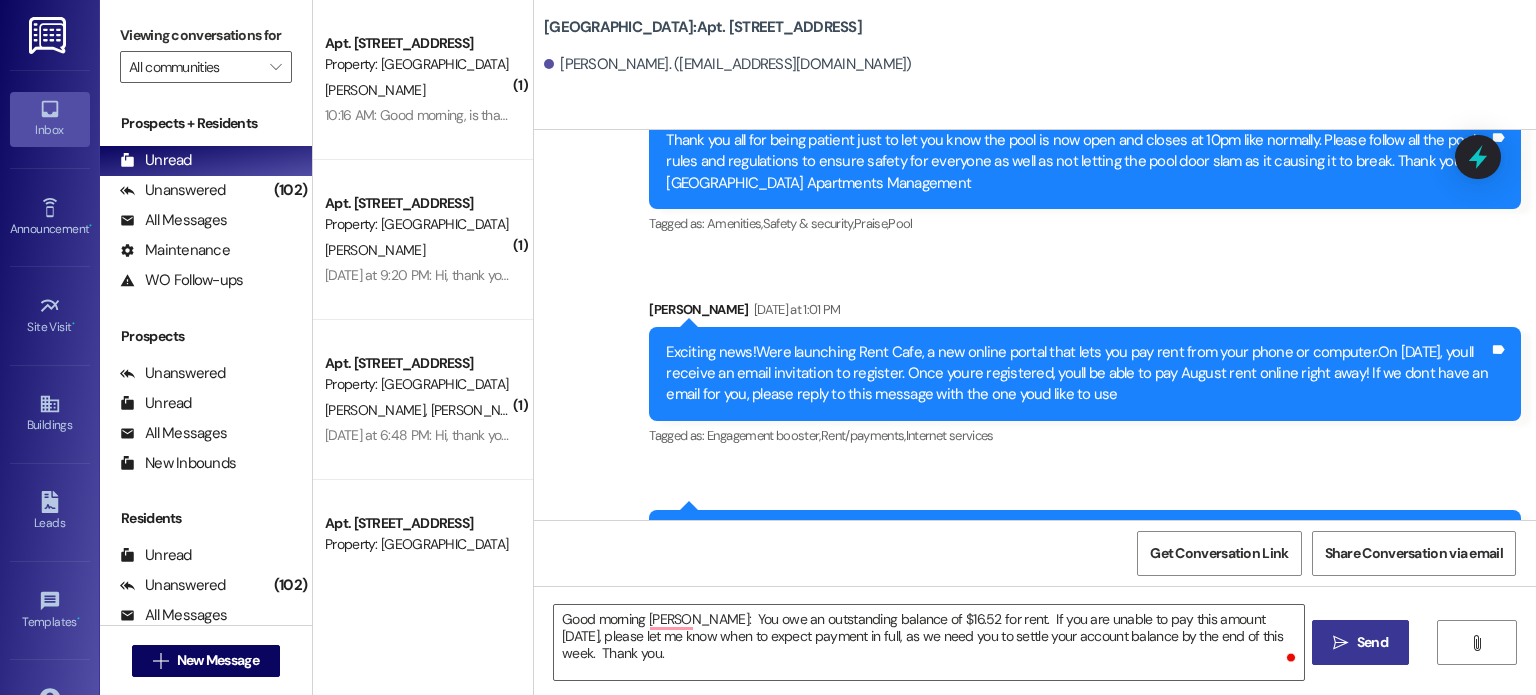 click on " Send" at bounding box center [1360, 642] 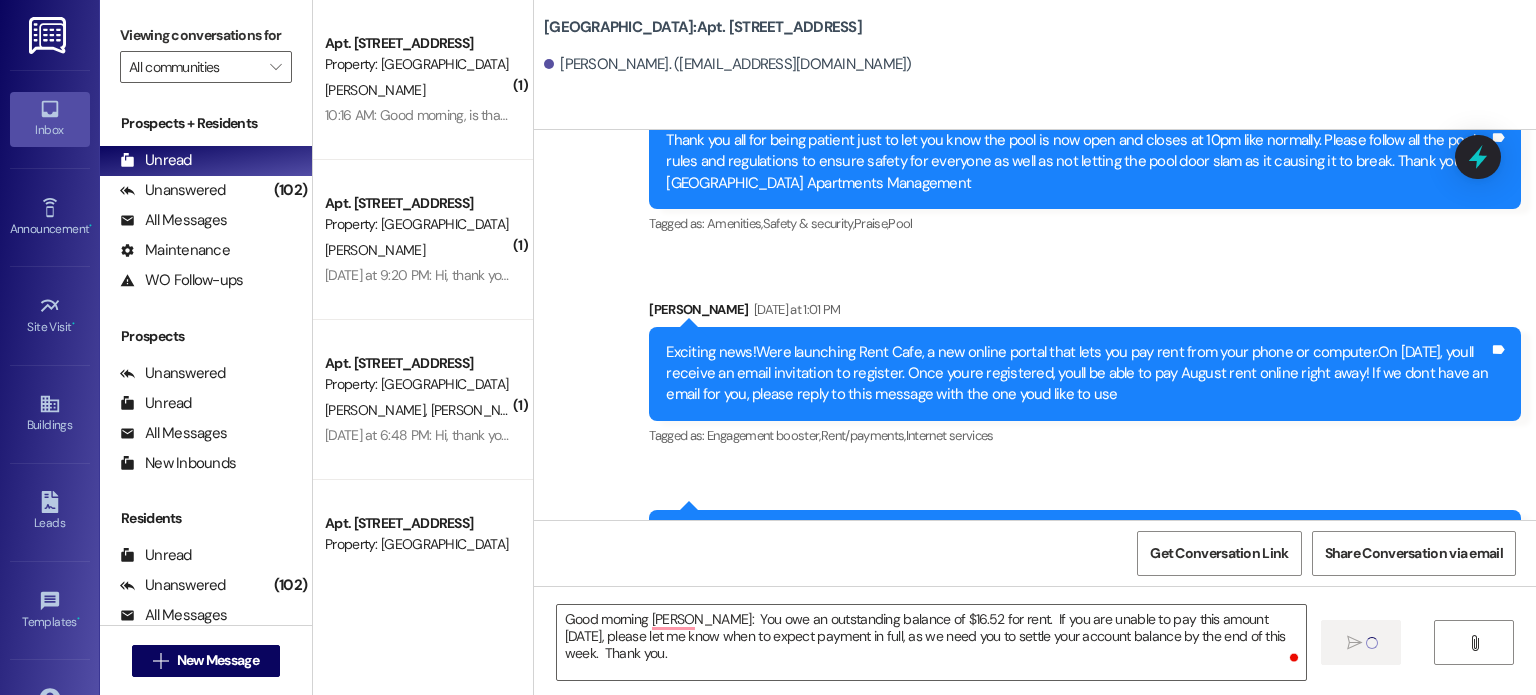 type 